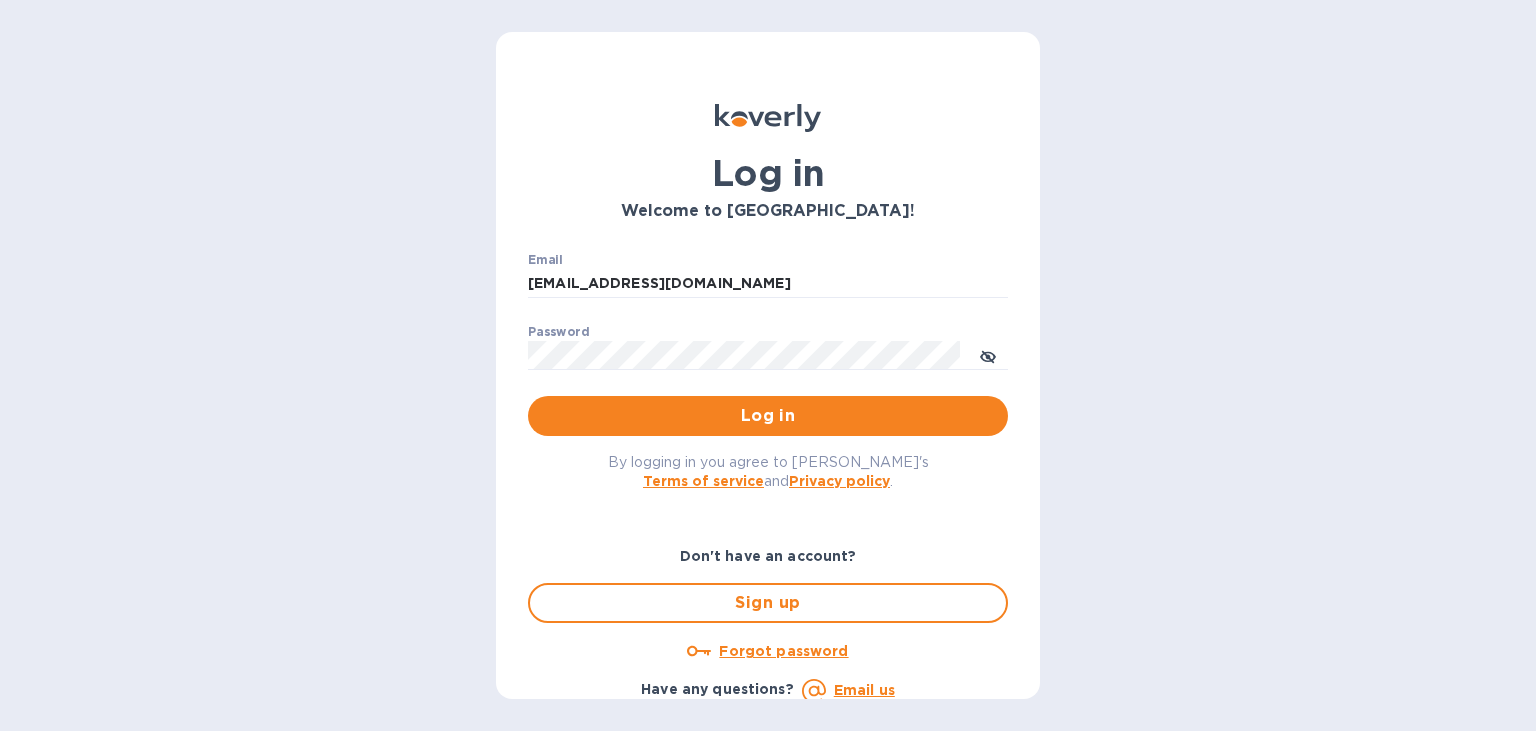 scroll, scrollTop: 0, scrollLeft: 0, axis: both 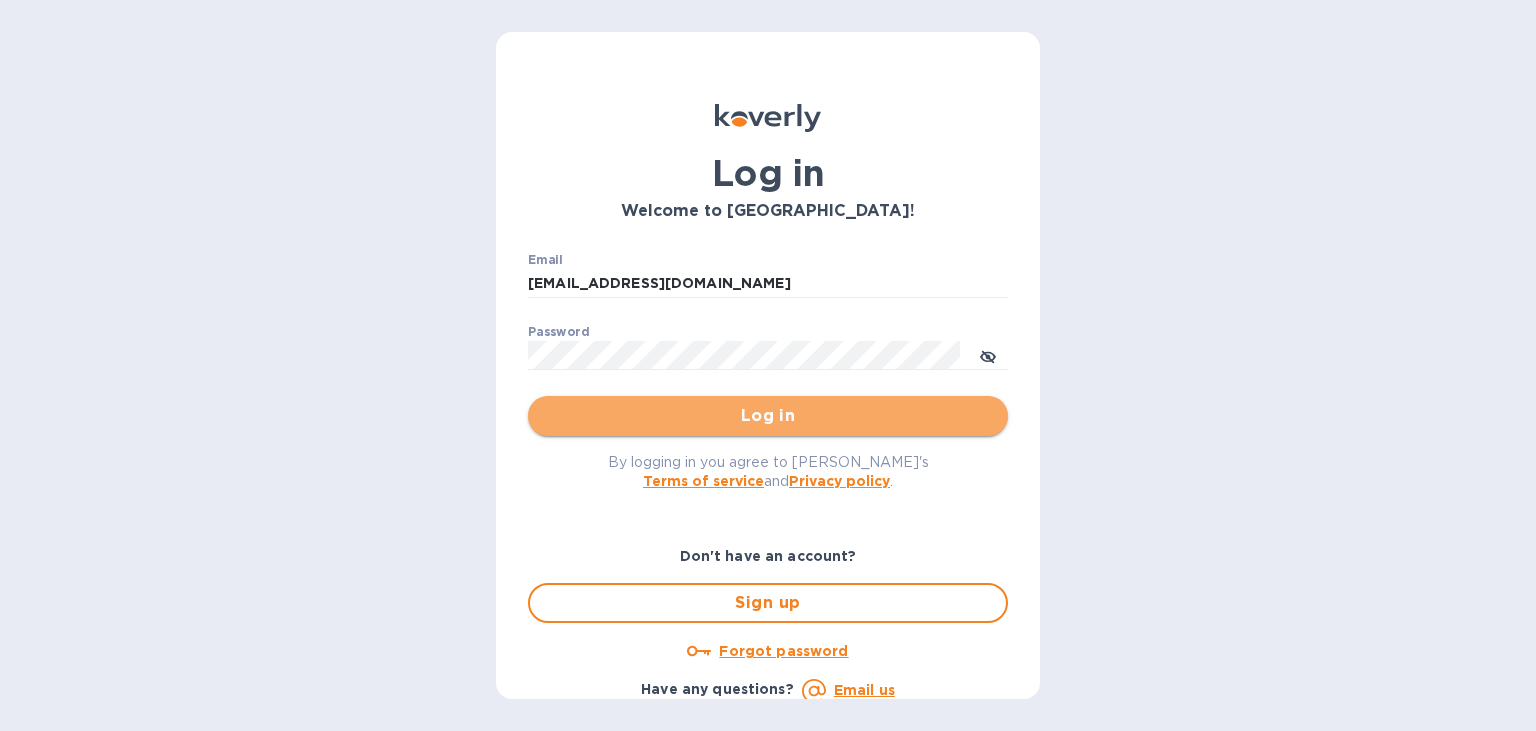 click on "Log in" at bounding box center [768, 416] 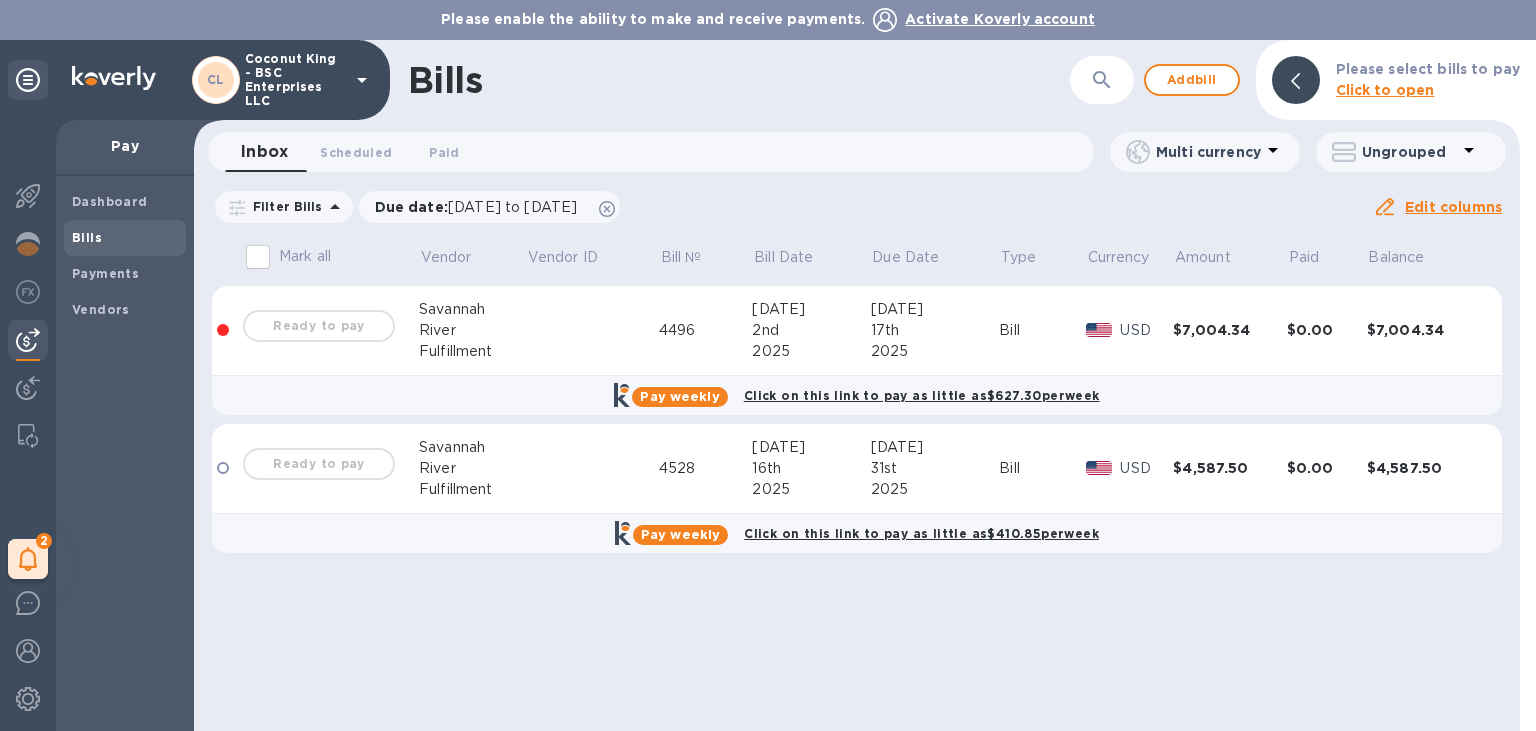 click on "Ready to pay" at bounding box center [319, 326] 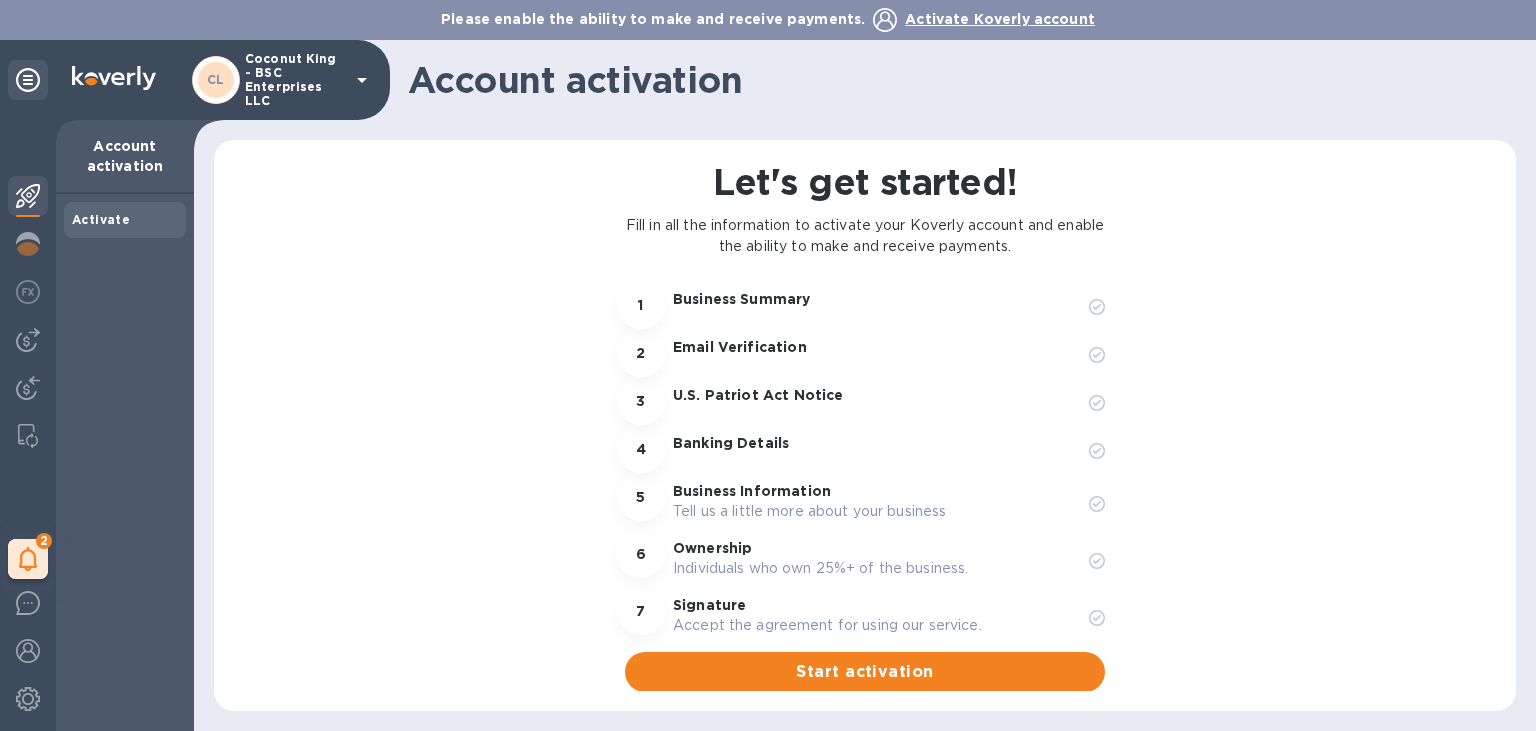 scroll, scrollTop: 28, scrollLeft: 0, axis: vertical 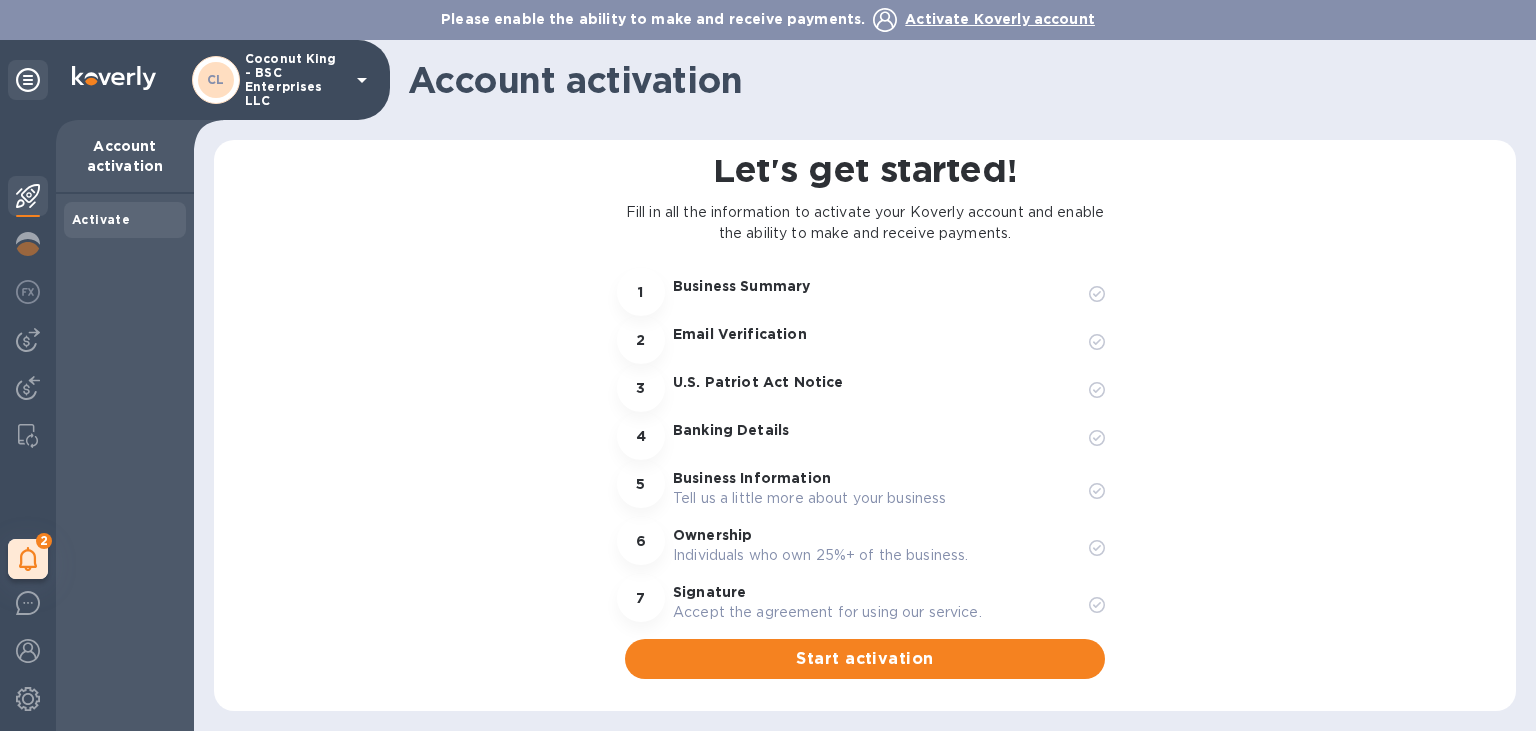 click on "Let's get started! Fill in all the information to activate your Koverly account and enable the ability to make and receive payments. 1 Business Summary 2 Email Verification 3 U.S. Patriot Act Notice 4 Banking Details 5 Business Information Tell us a little more about your business 6 Ownership Individuals who own 25%+ of the business. 7 Signature Accept the agreement for using our service. Start activation" at bounding box center (865, 425) 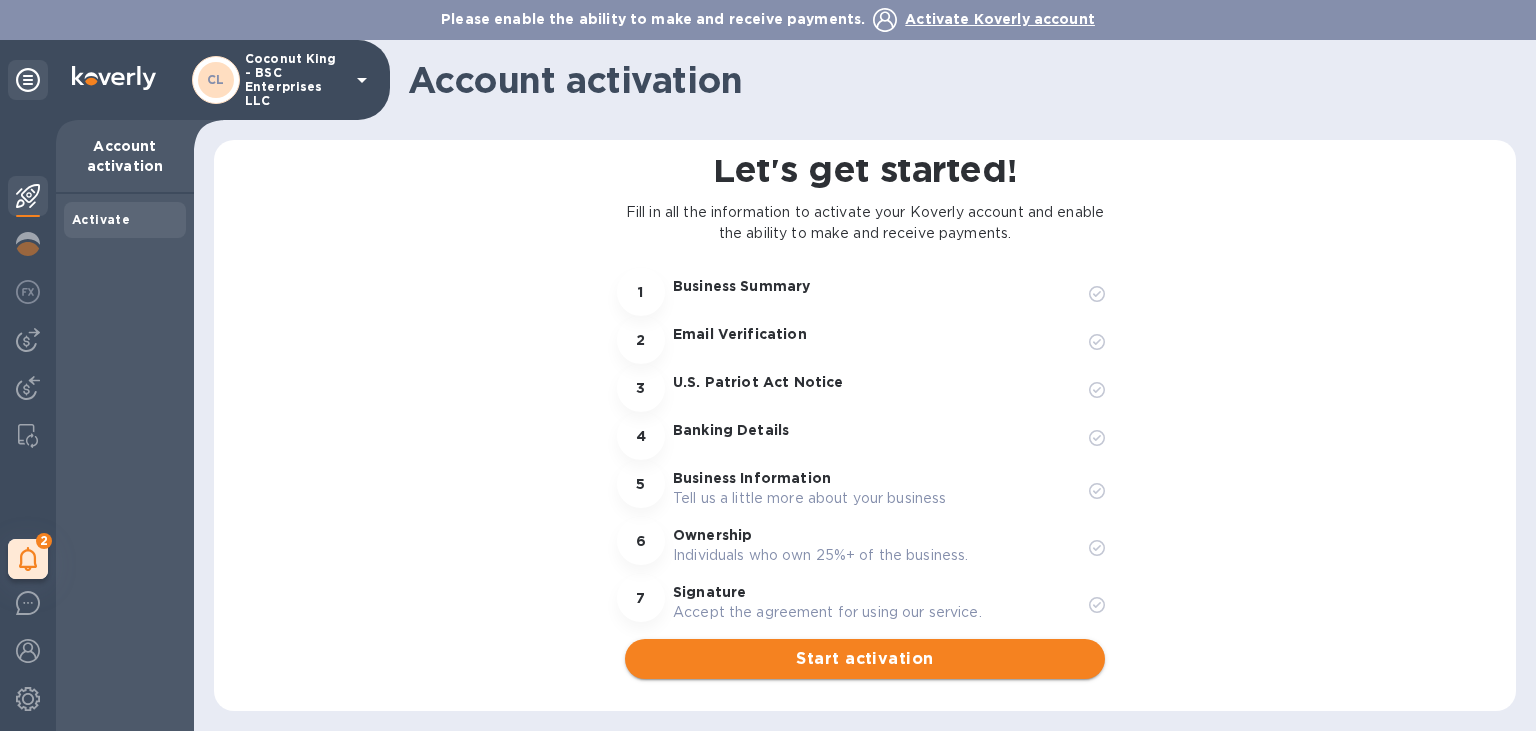 click on "Start activation" at bounding box center [865, 659] 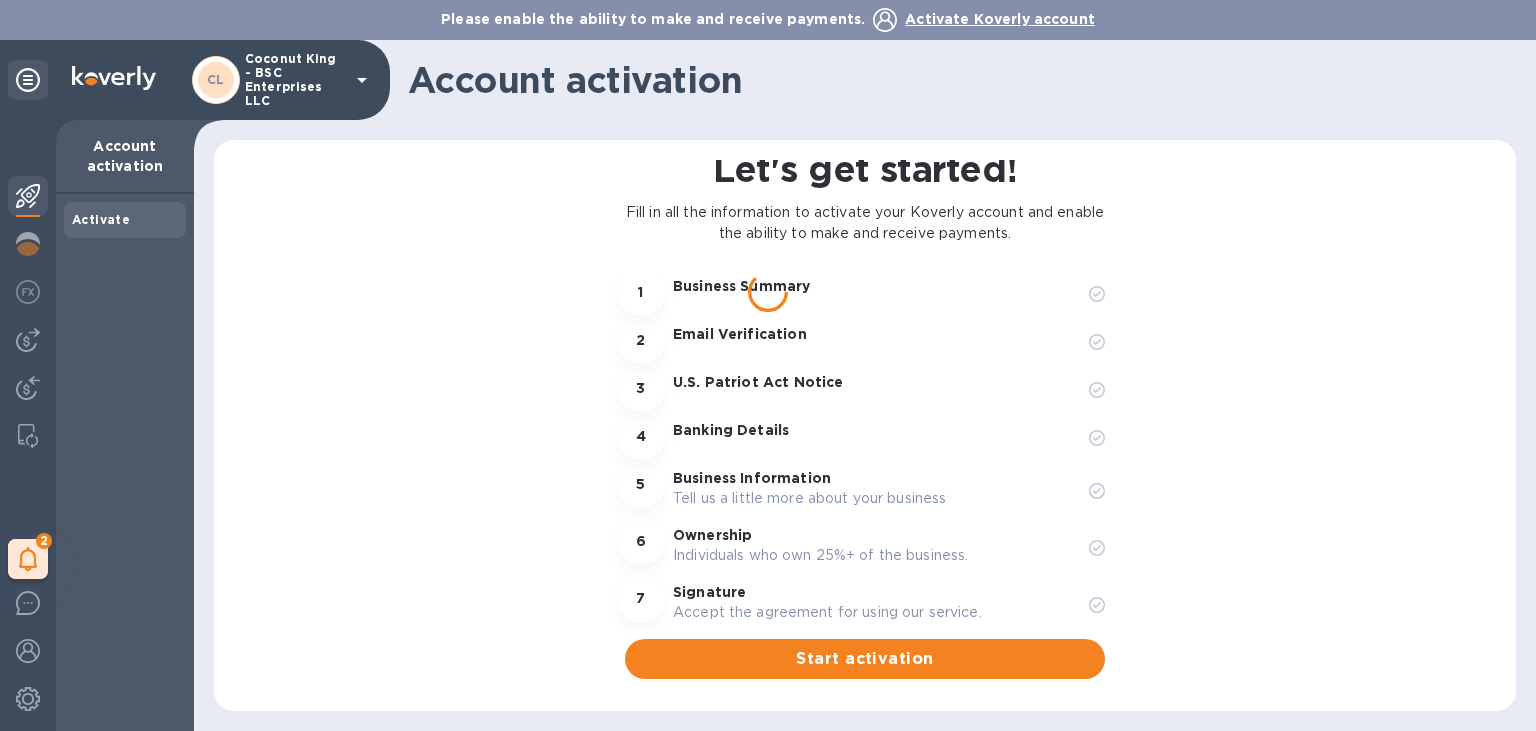 scroll, scrollTop: 0, scrollLeft: 0, axis: both 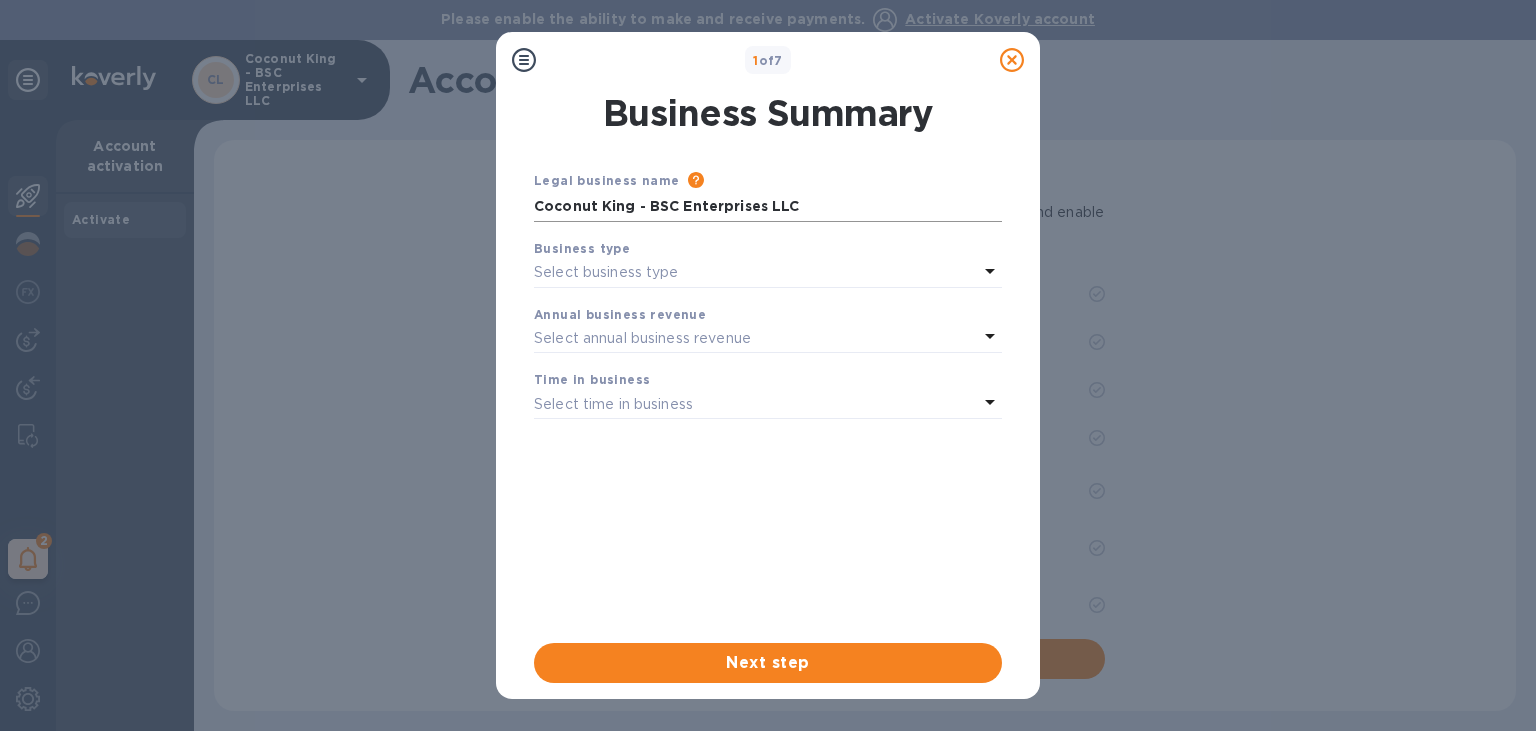 click on "Coconut King - BSC Enterprises LLC" at bounding box center [768, 207] 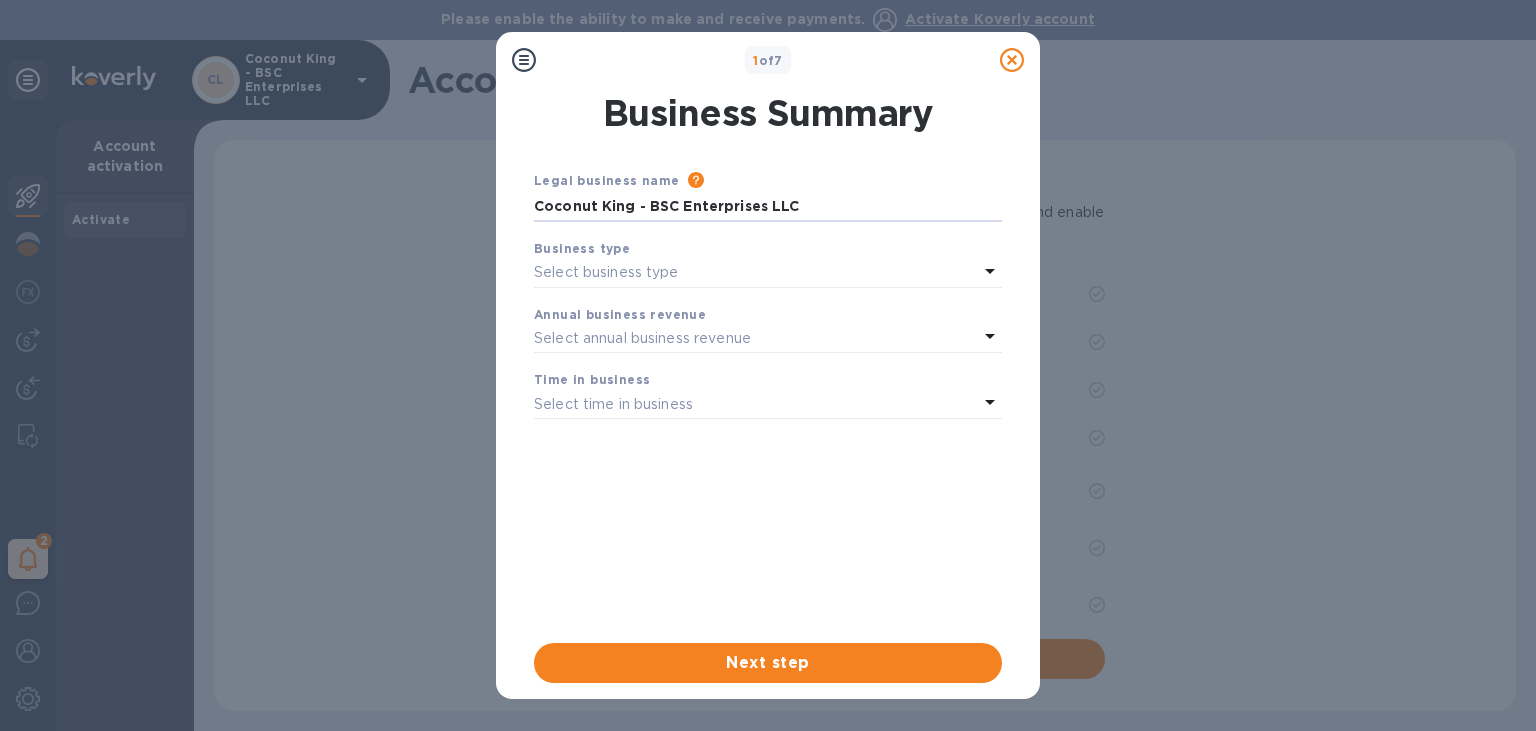 drag, startPoint x: 648, startPoint y: 204, endPoint x: 442, endPoint y: 213, distance: 206.1965 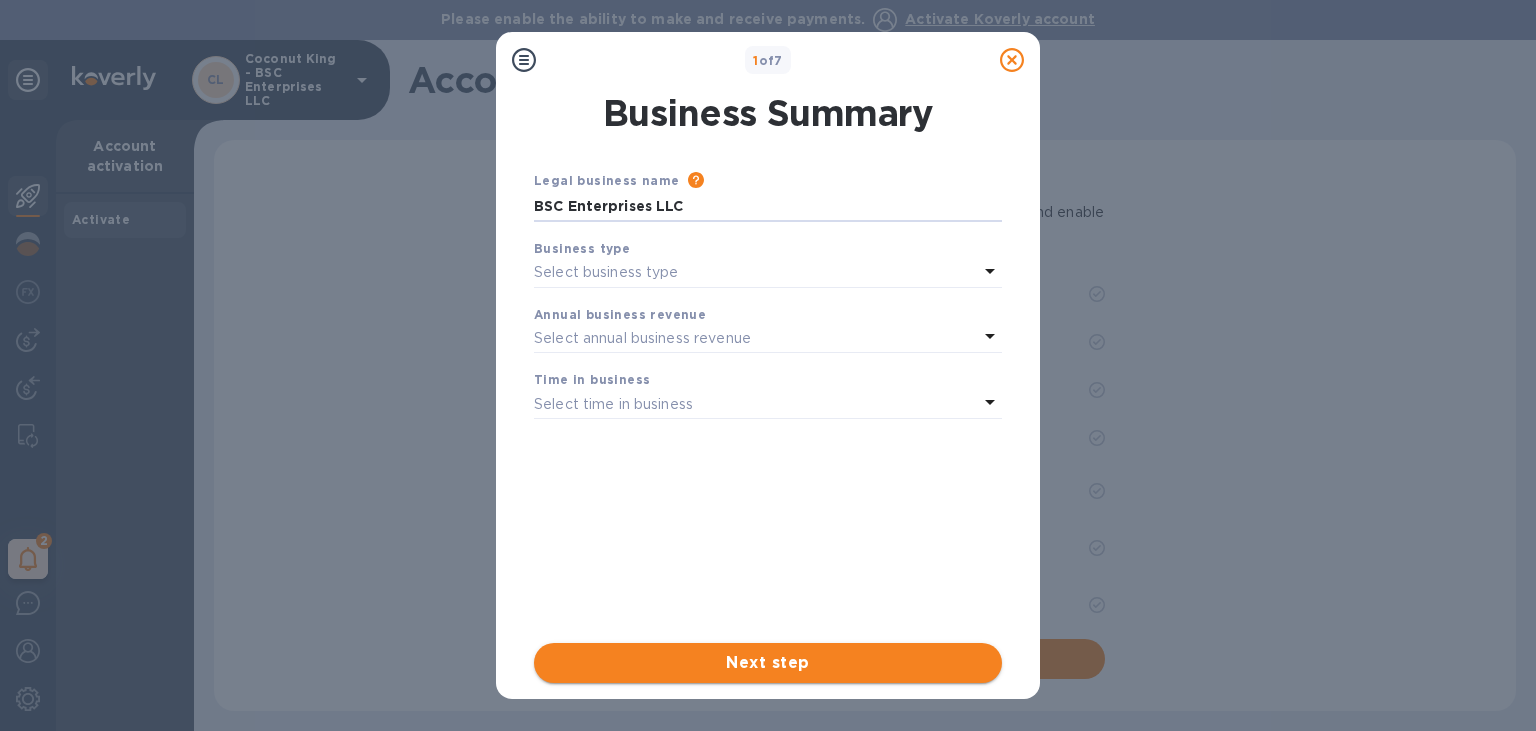 type on "BSC Enterprises LLC" 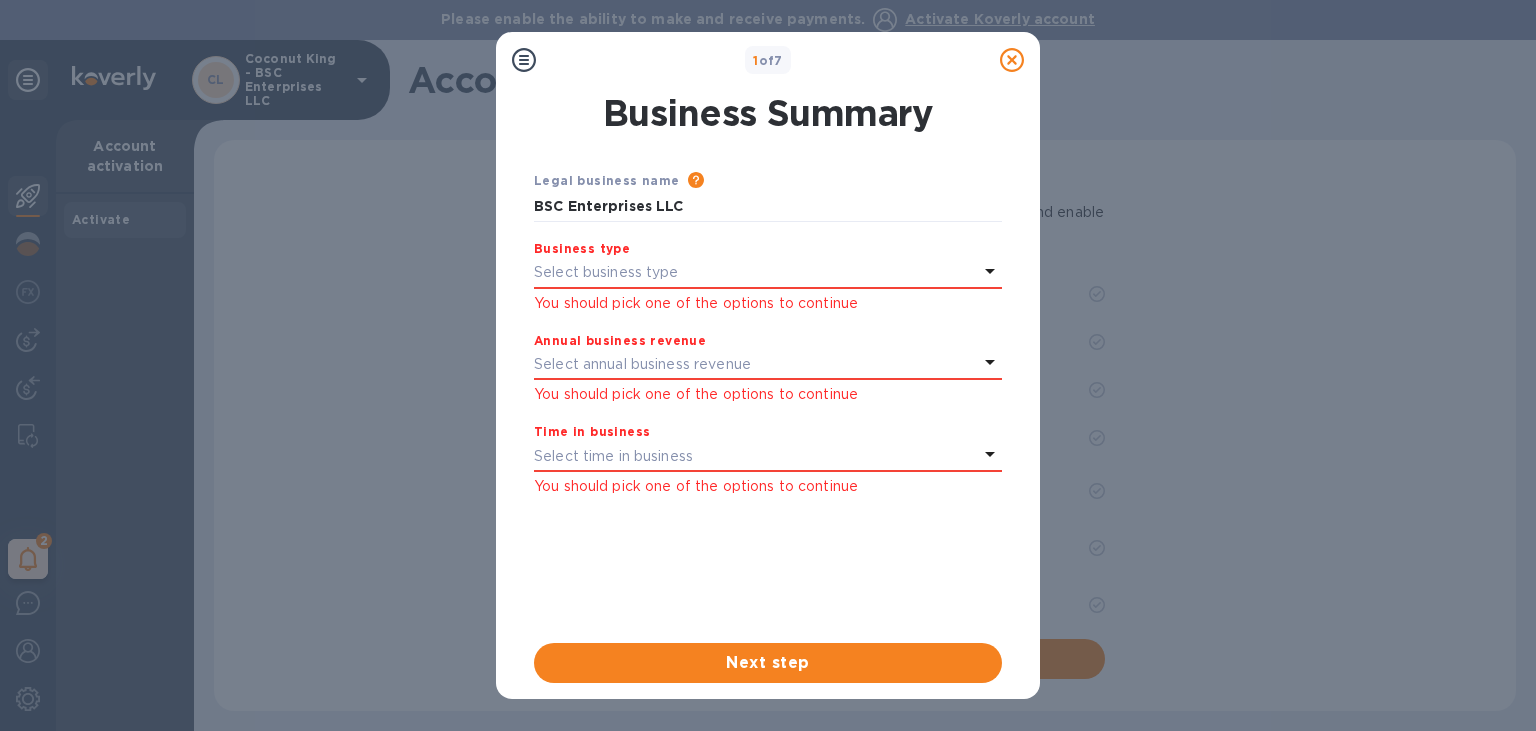 click on "Select business type" at bounding box center [756, 273] 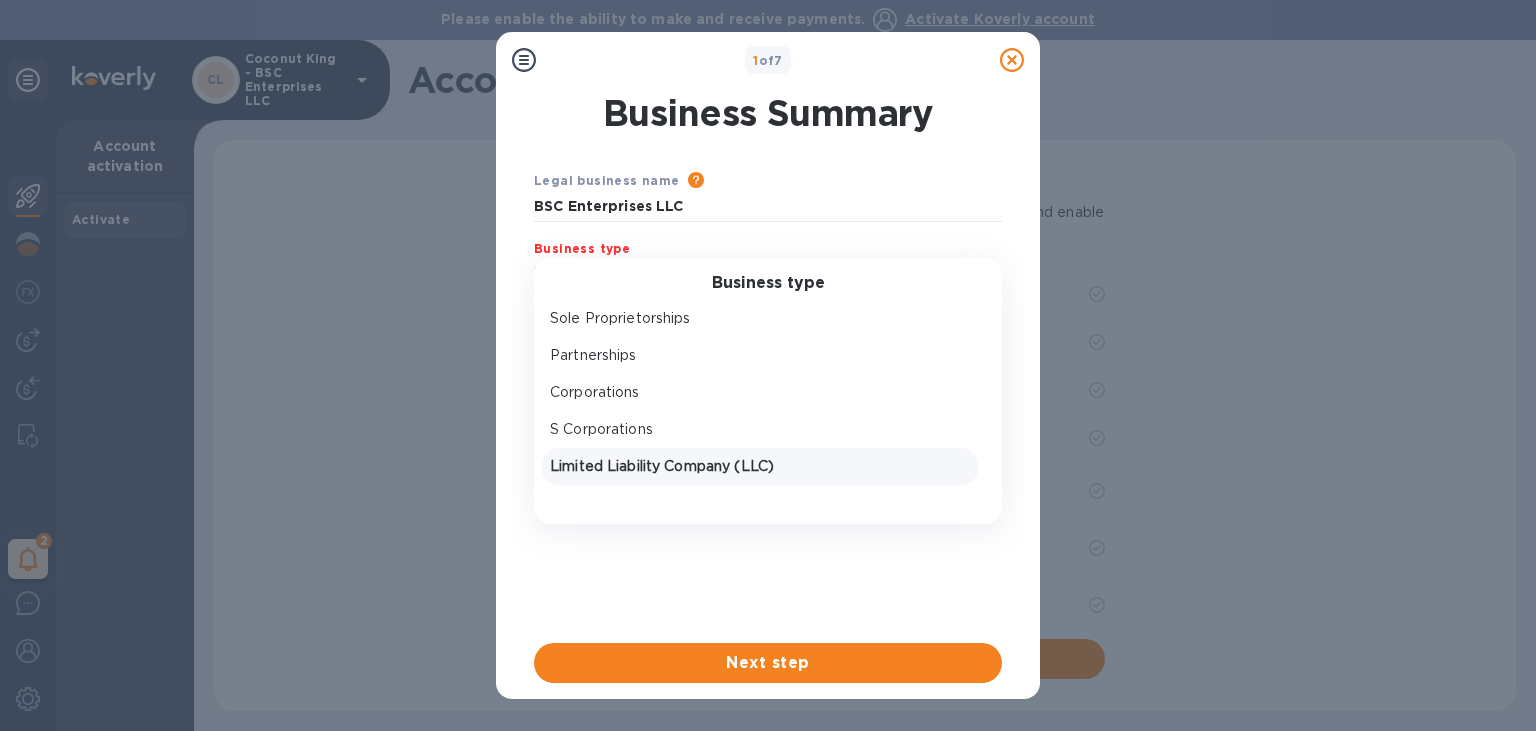 click on "Limited Liability Company (LLC)" at bounding box center (760, 466) 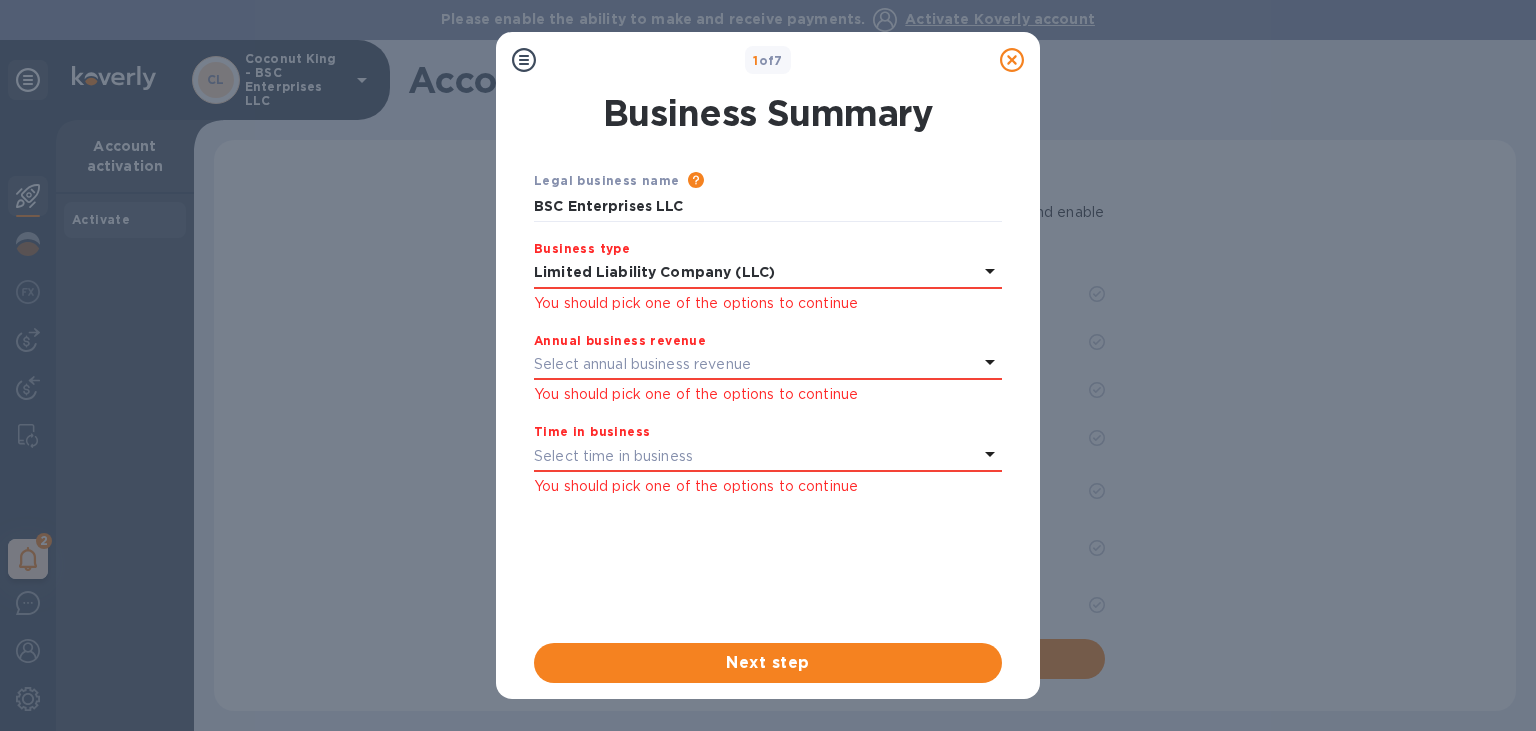 click on "Select annual business revenue" at bounding box center [642, 364] 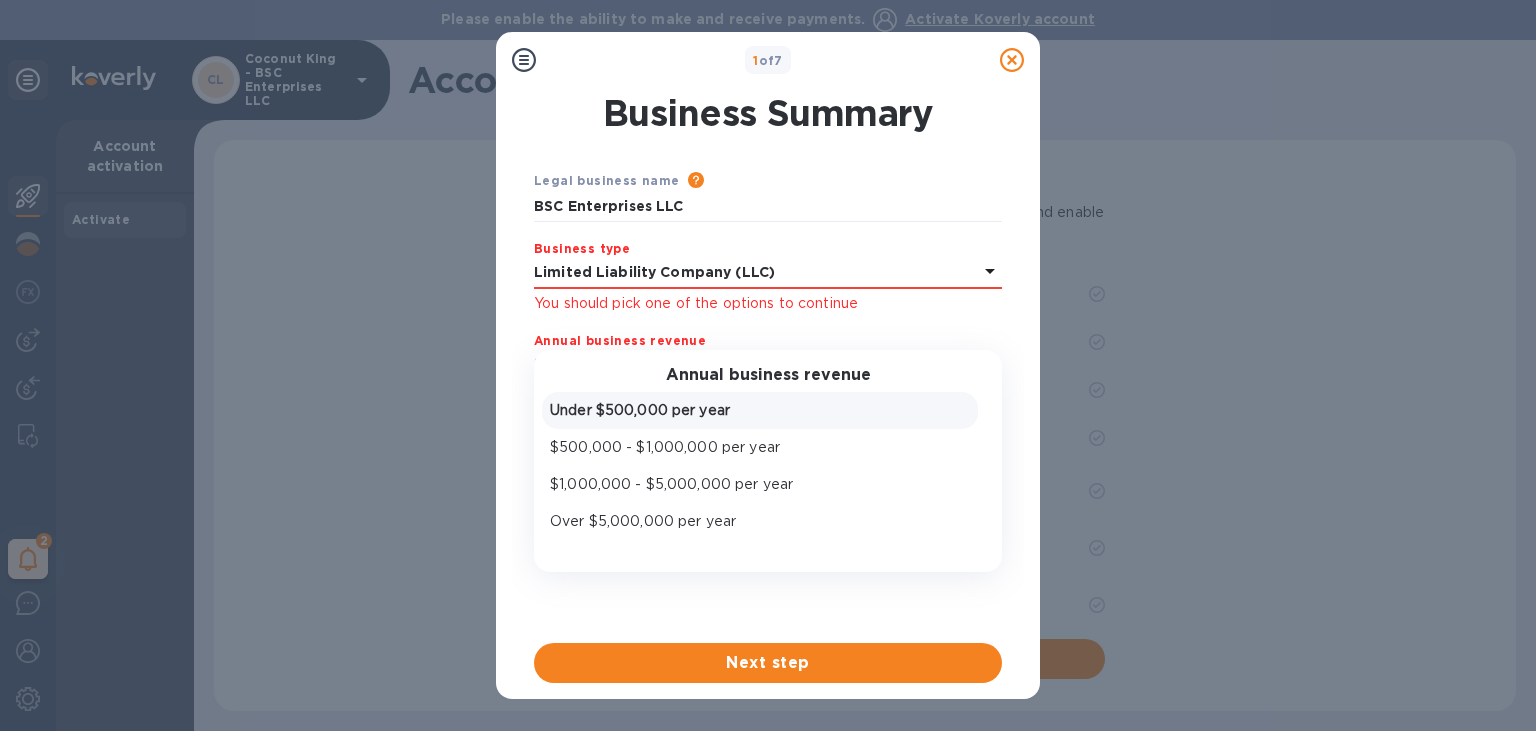 click on "Under $500,000 per year" at bounding box center [760, 410] 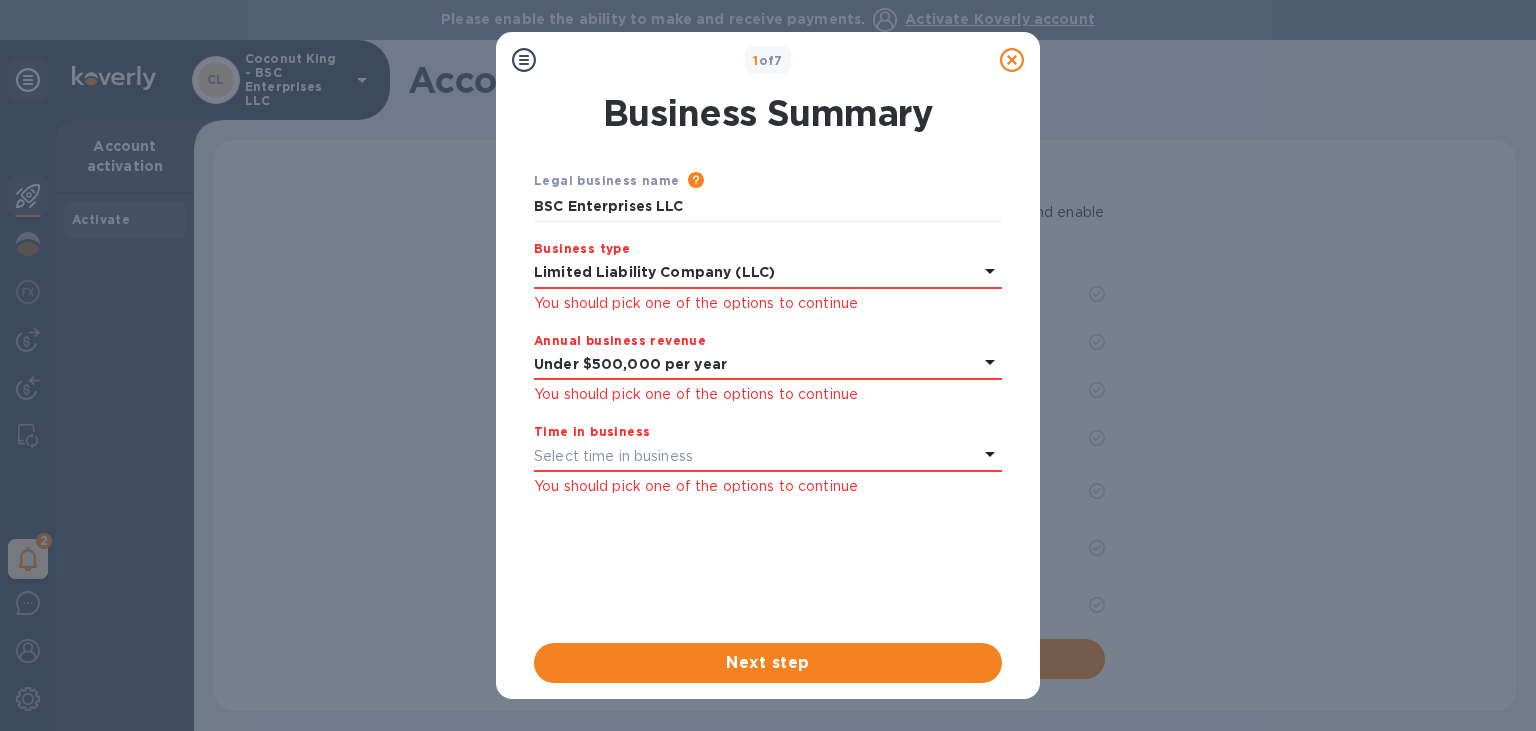 click on "Select time in business" at bounding box center (756, 456) 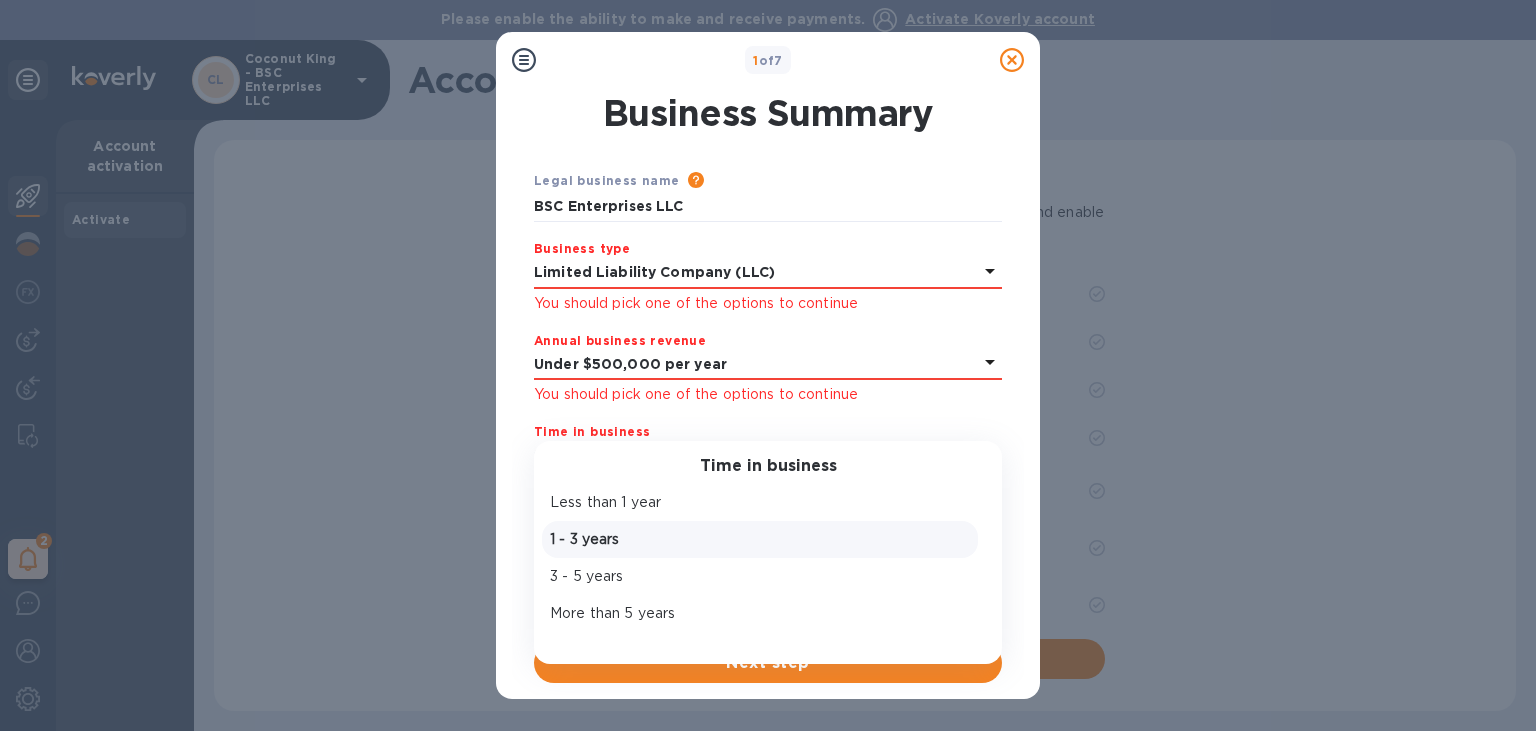 click on "1 - 3 years" at bounding box center (760, 539) 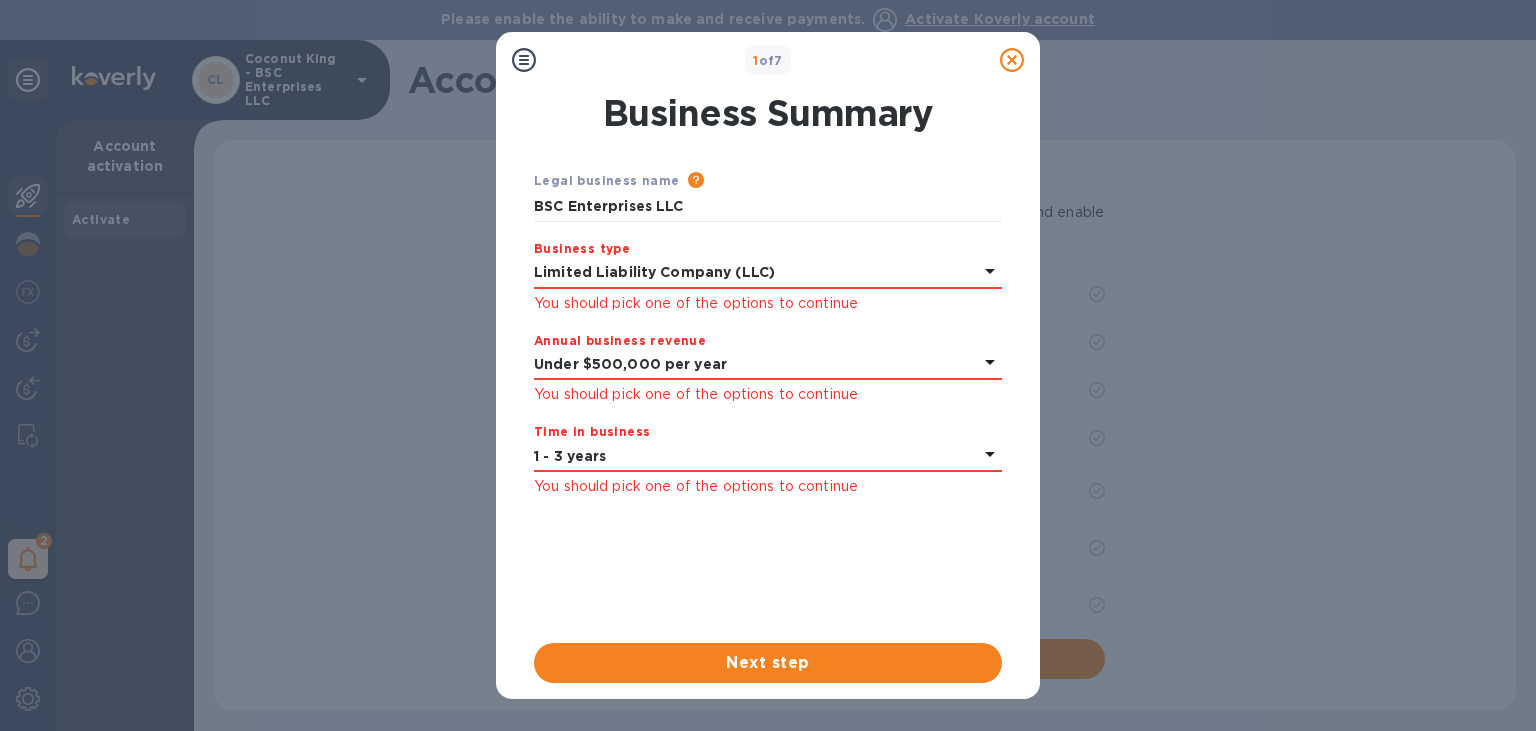 click on "Legal business name Please provide the legal name that appears on your SS-4 form issued by the IRS when the company was formed. BSC Enterprises LLC Business type Limited Liability Company (LLC) You should pick one of the options to continue Annual business revenue Under $500,000 per year You should pick one of the options to continue Time in business 1 - 3 years You should pick one of the options to continue" at bounding box center [768, 390] 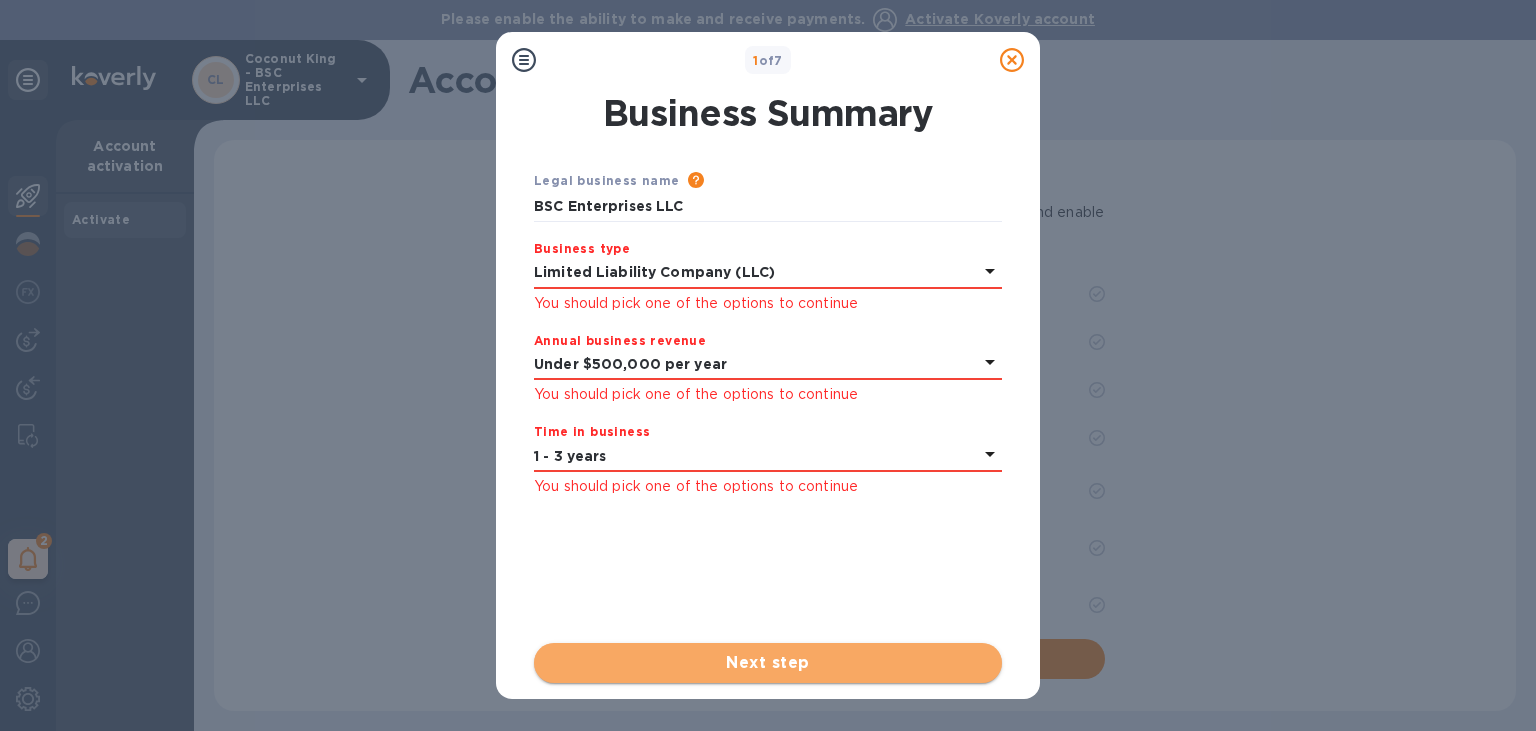 click on "Next step" at bounding box center (768, 663) 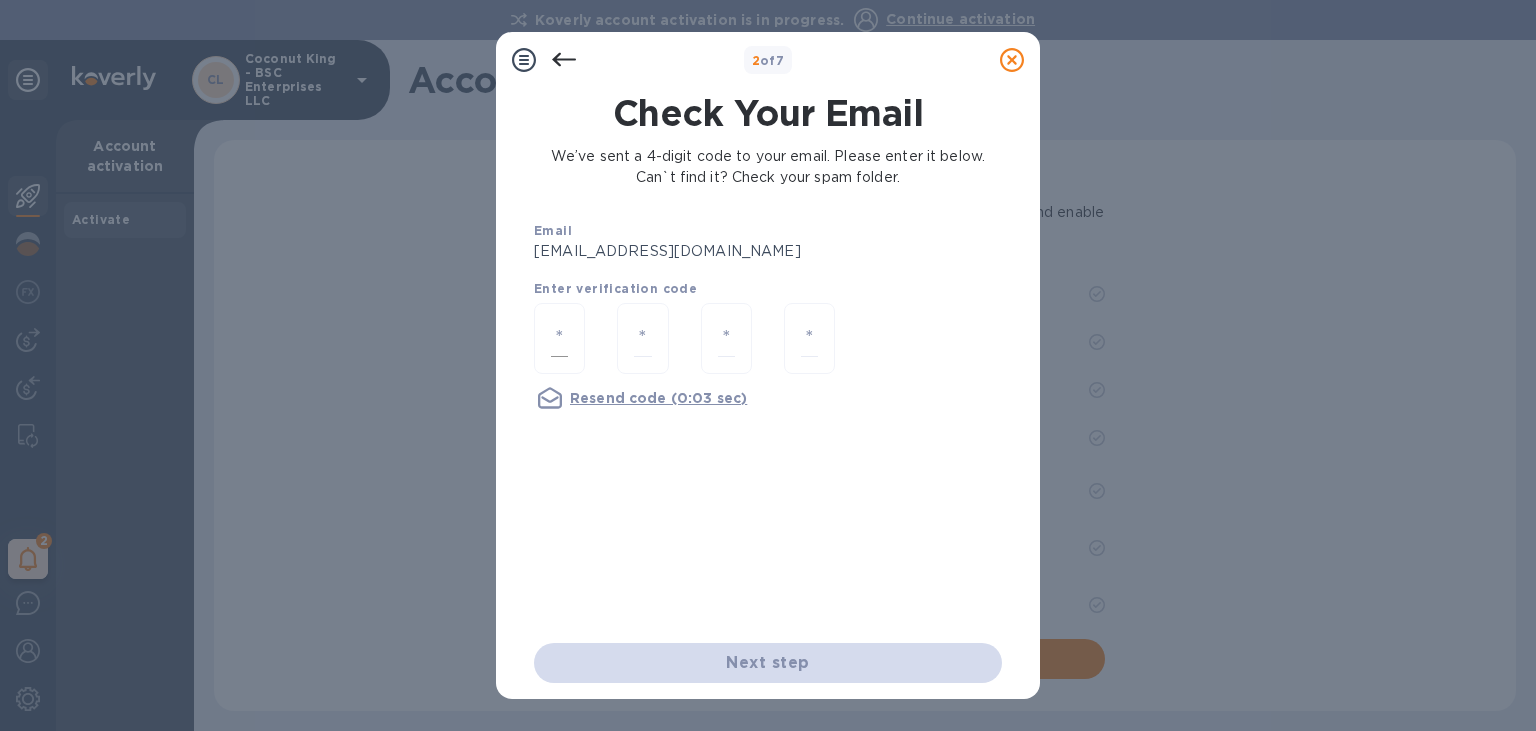 click at bounding box center (559, 338) 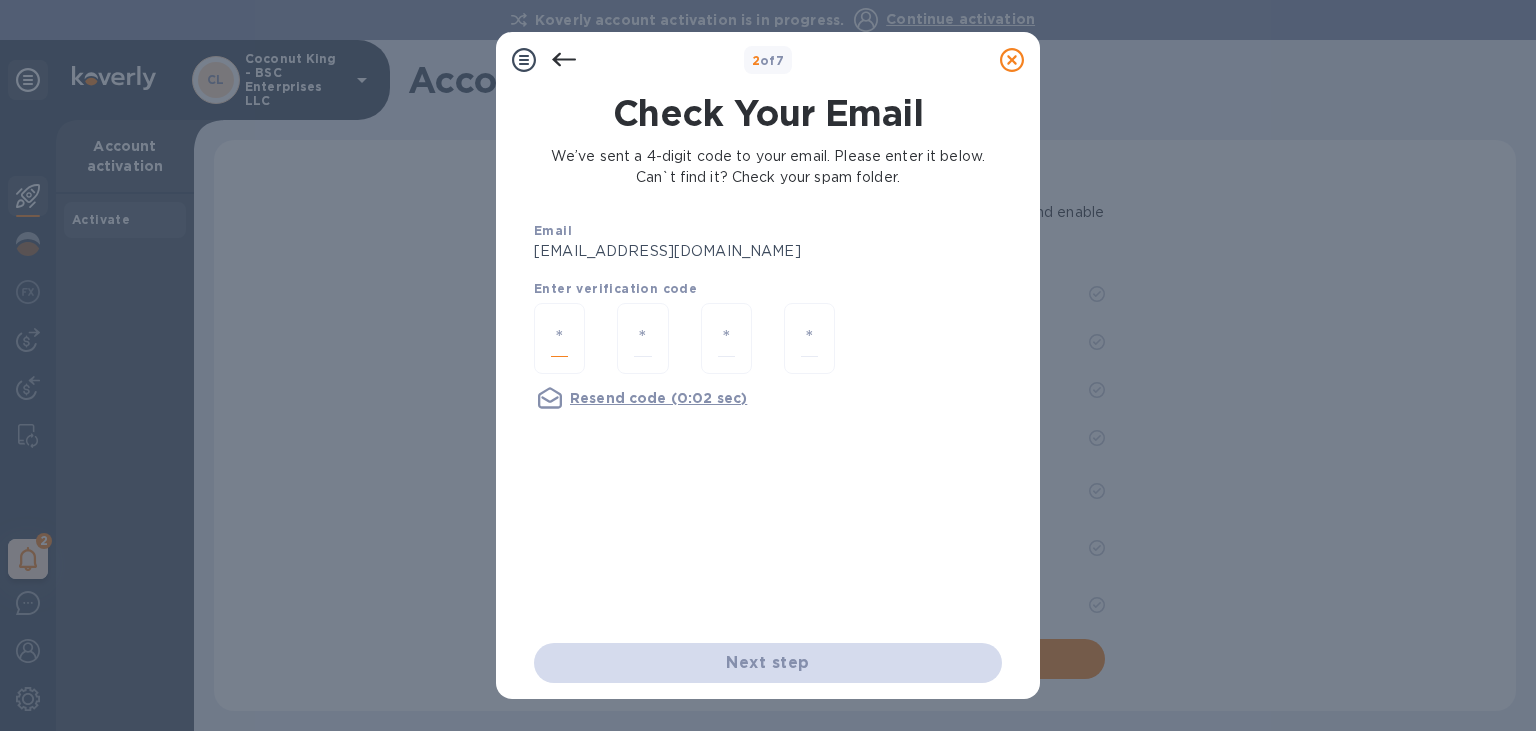 type on "6" 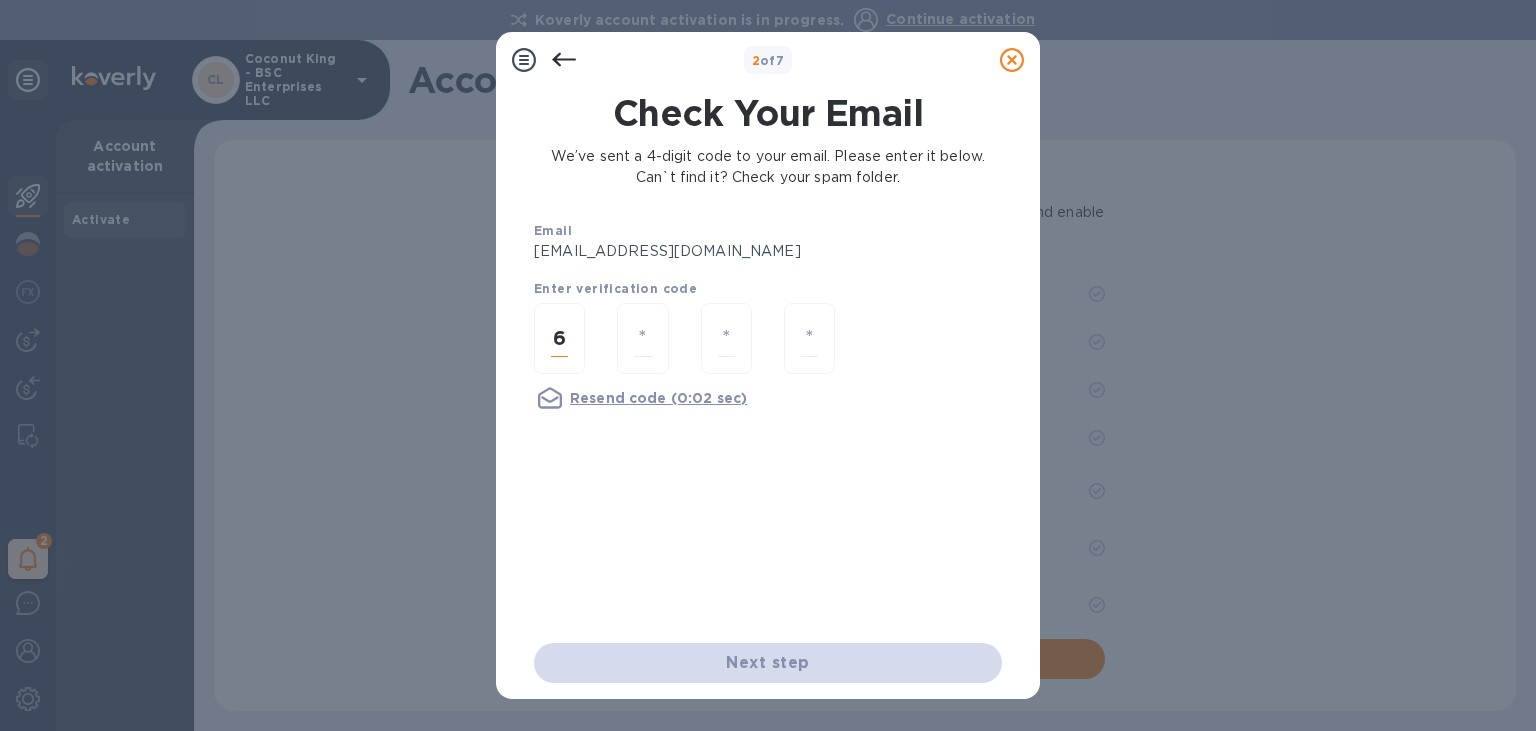 type on "6" 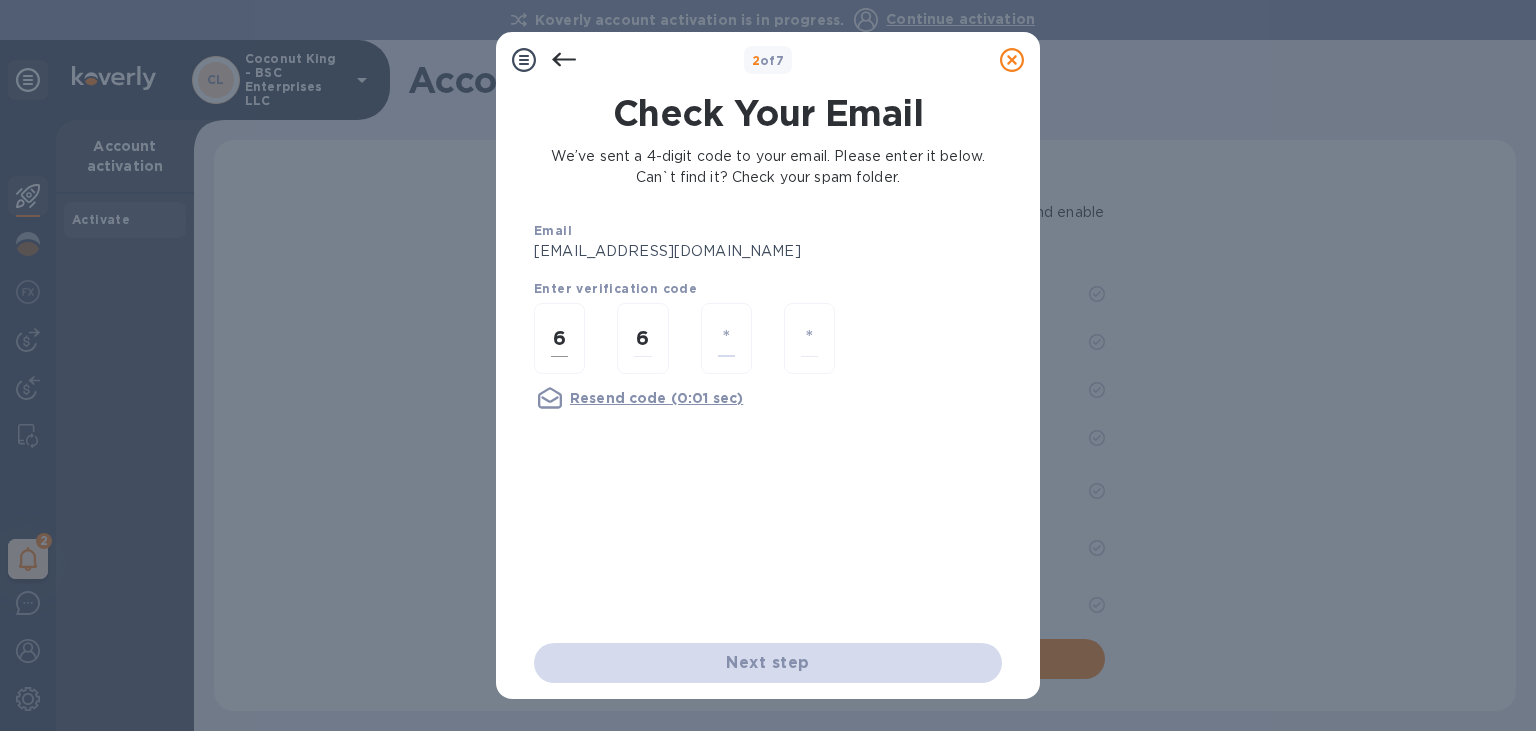 type on "1" 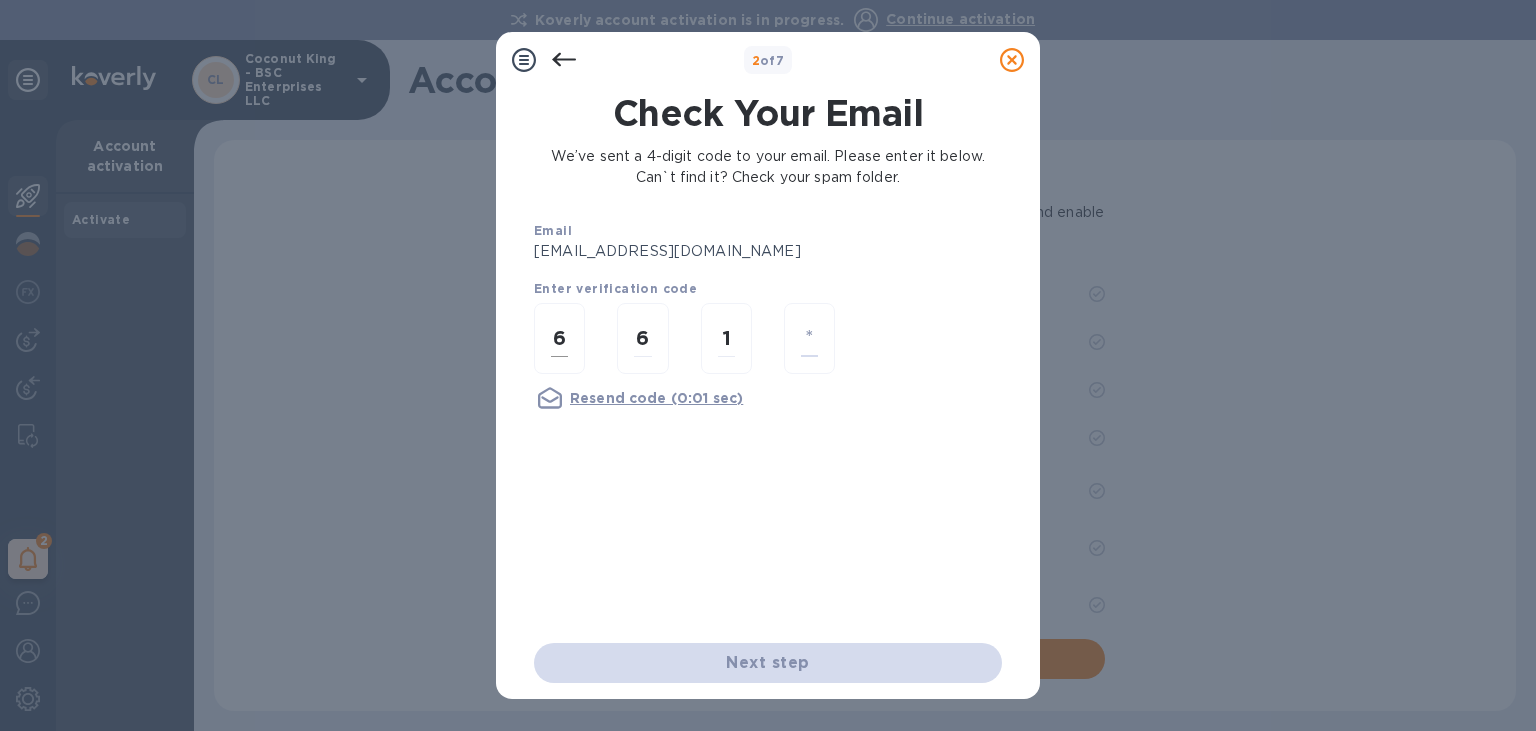 type on "0" 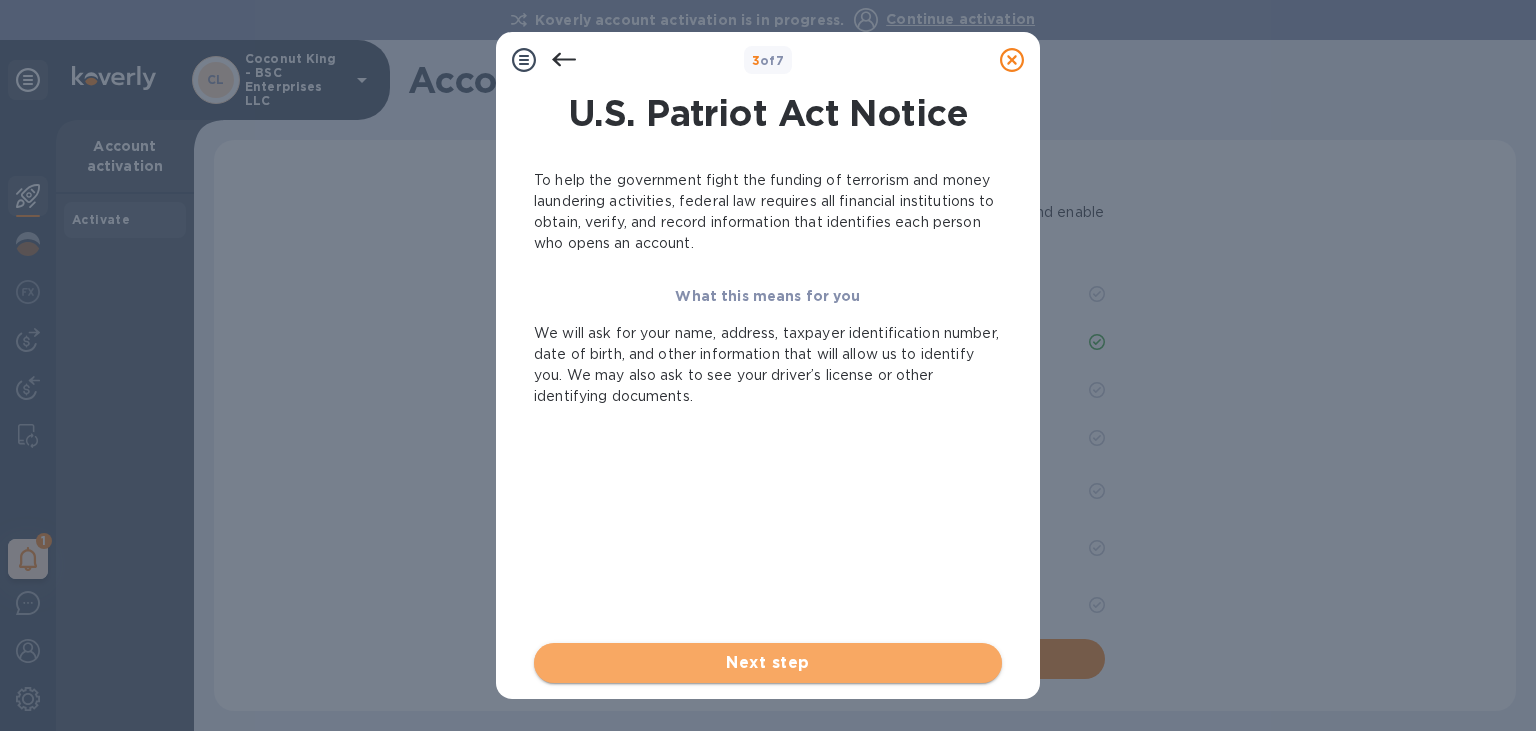 click on "Next step" at bounding box center (768, 663) 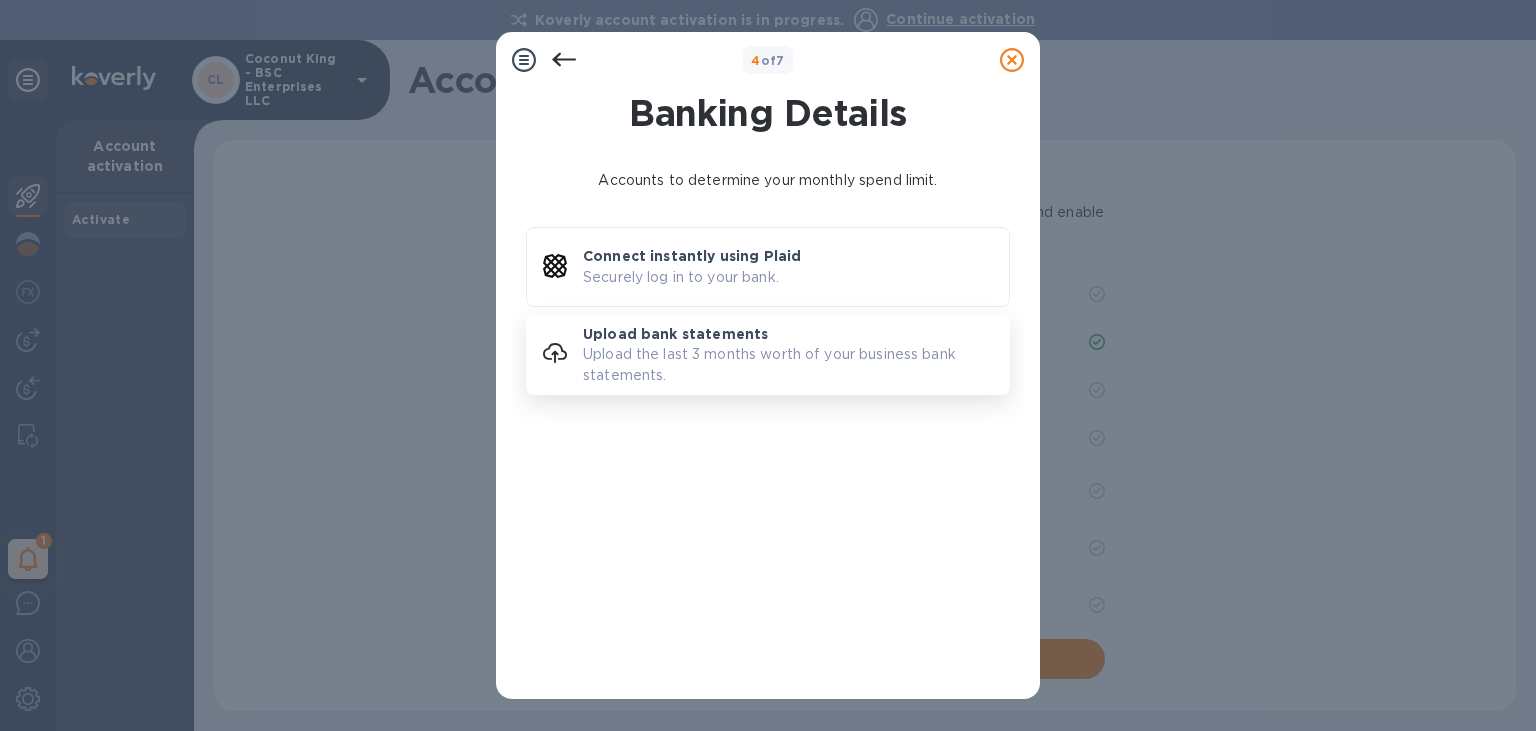 click on "Upload the last 3 months worth of your business bank statements." at bounding box center [796, 365] 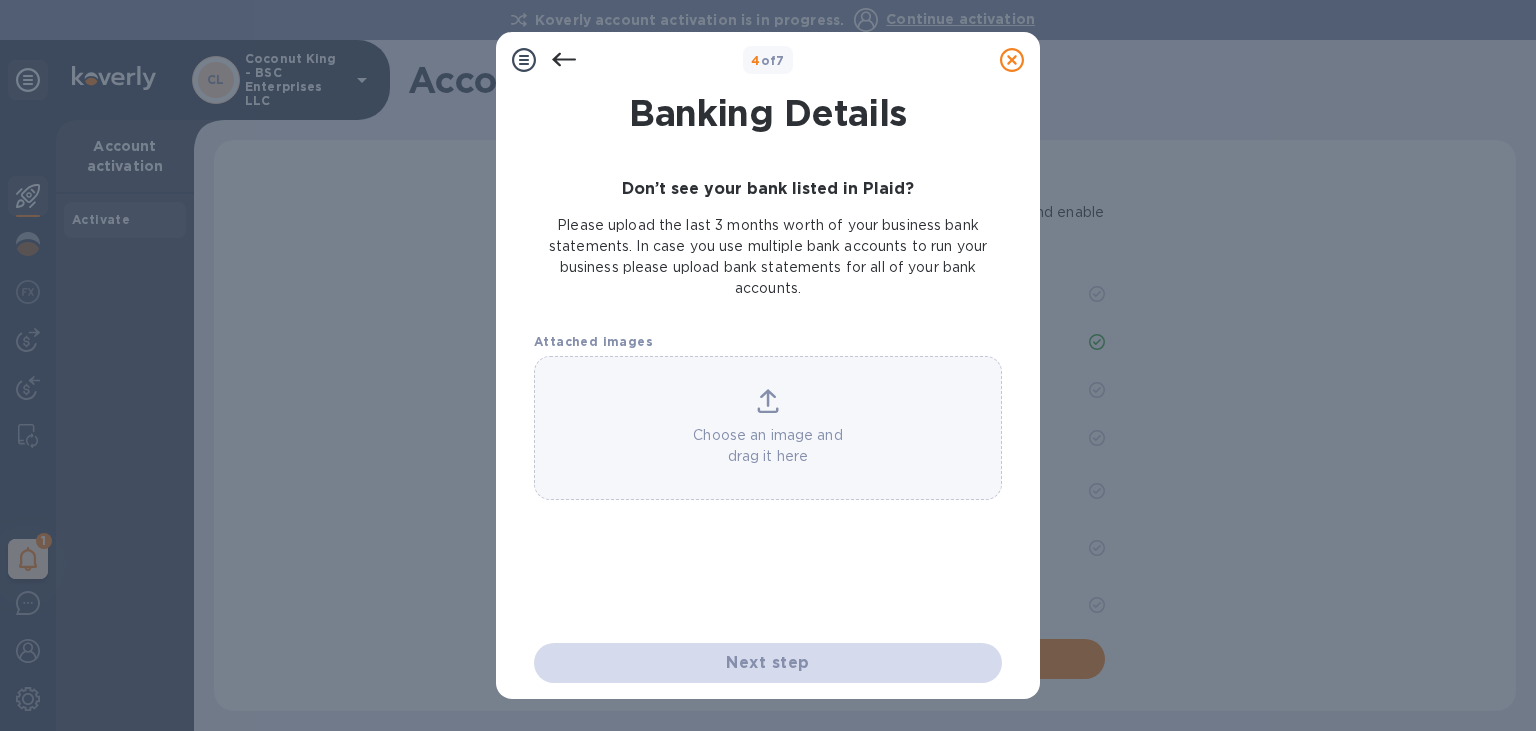 click 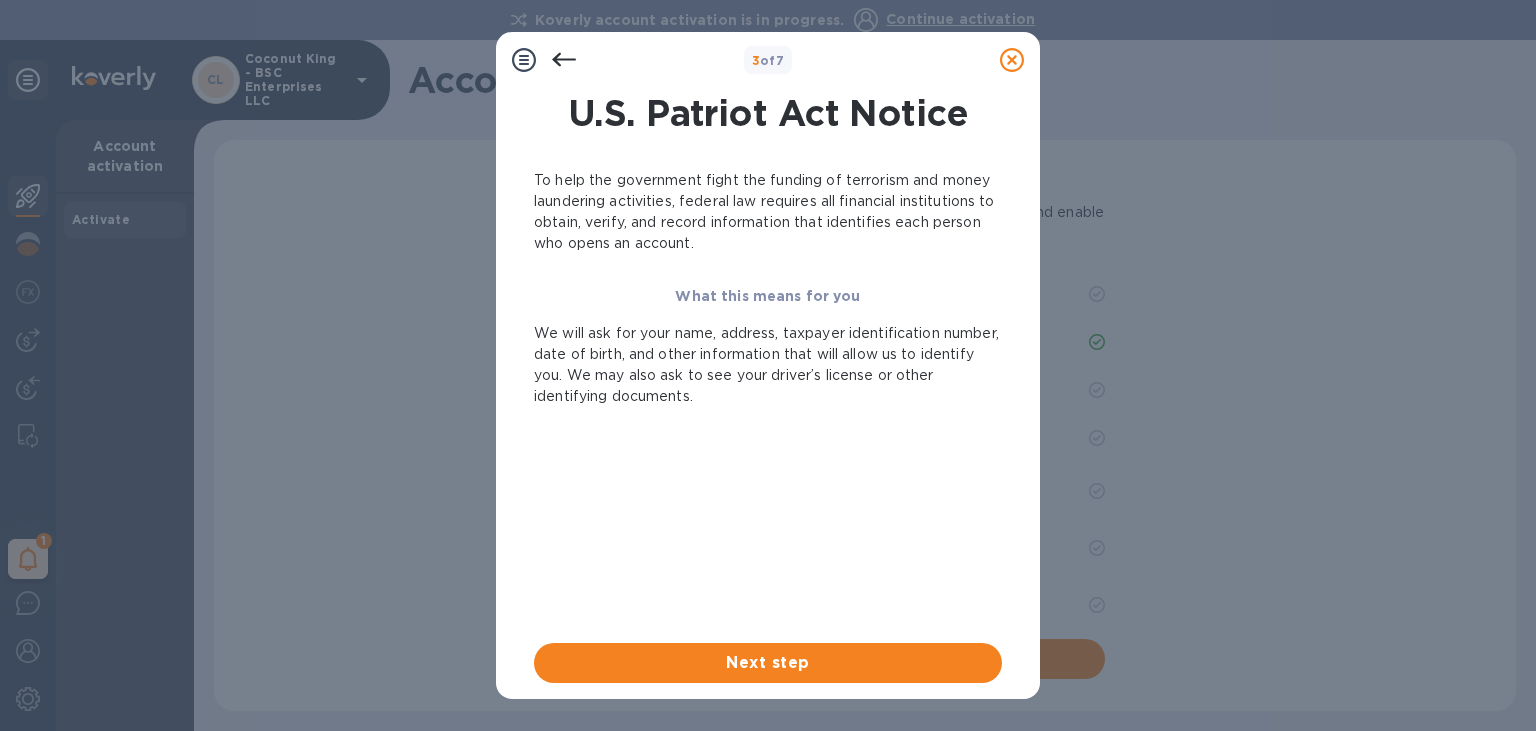 click 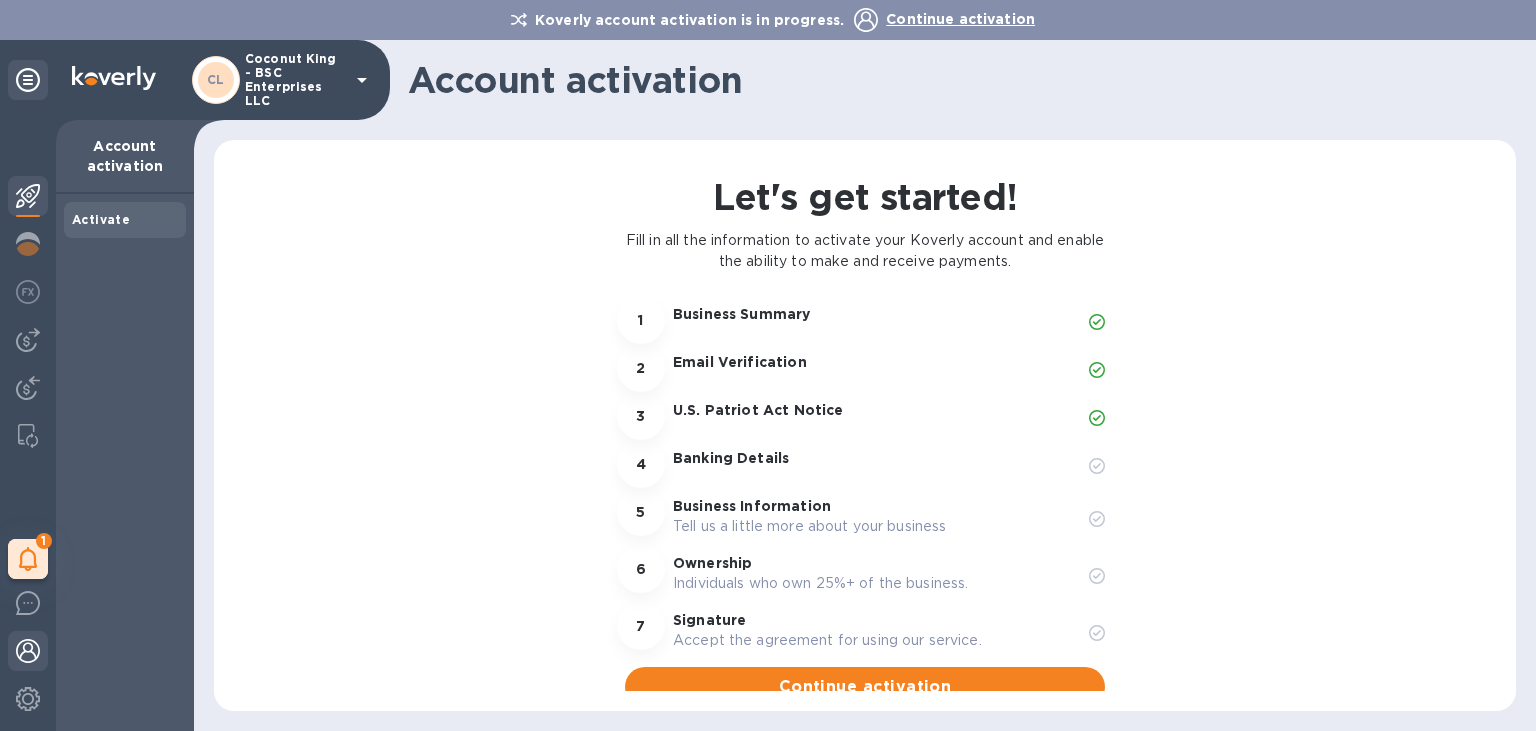 click at bounding box center [28, 651] 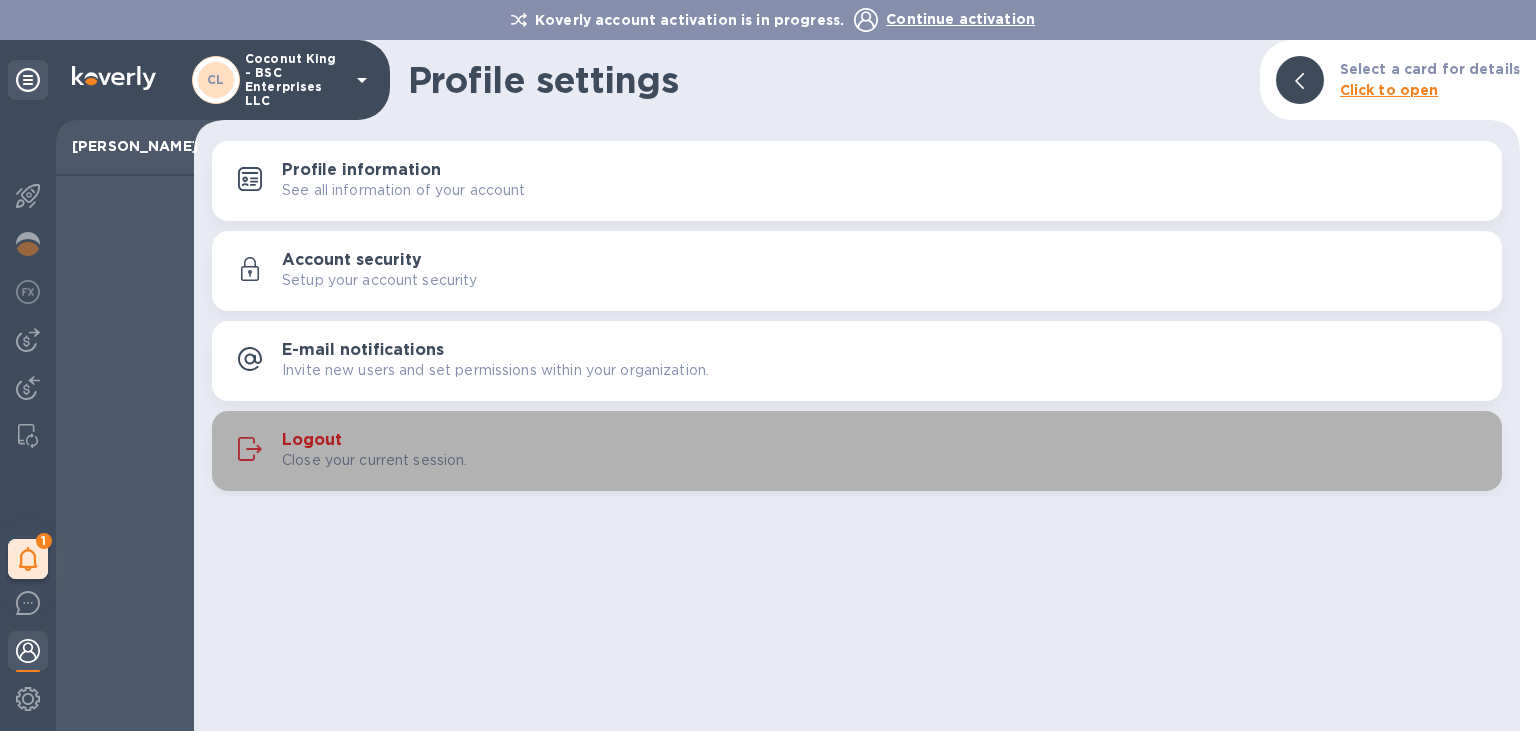 click on "Logout Close your current session." at bounding box center [884, 451] 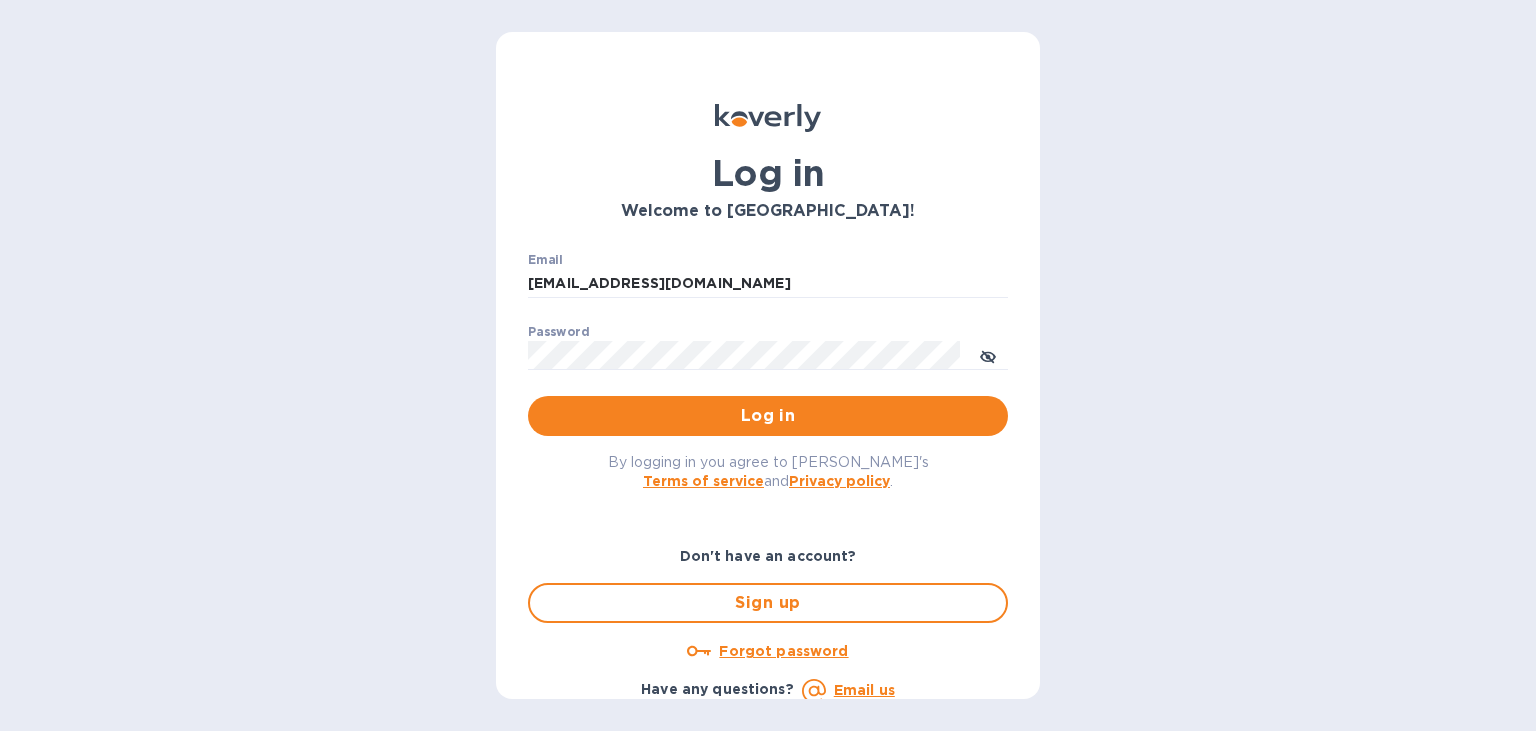 click on "Log in Welcome to Koverly! Email koverly@coconutking.com ​ Password ​ Log in By logging in you agree to Koverly's  Terms of service  and  Privacy policy . Don't have an account? Sign up Forgot password Have any questions? Email us" at bounding box center [768, 365] 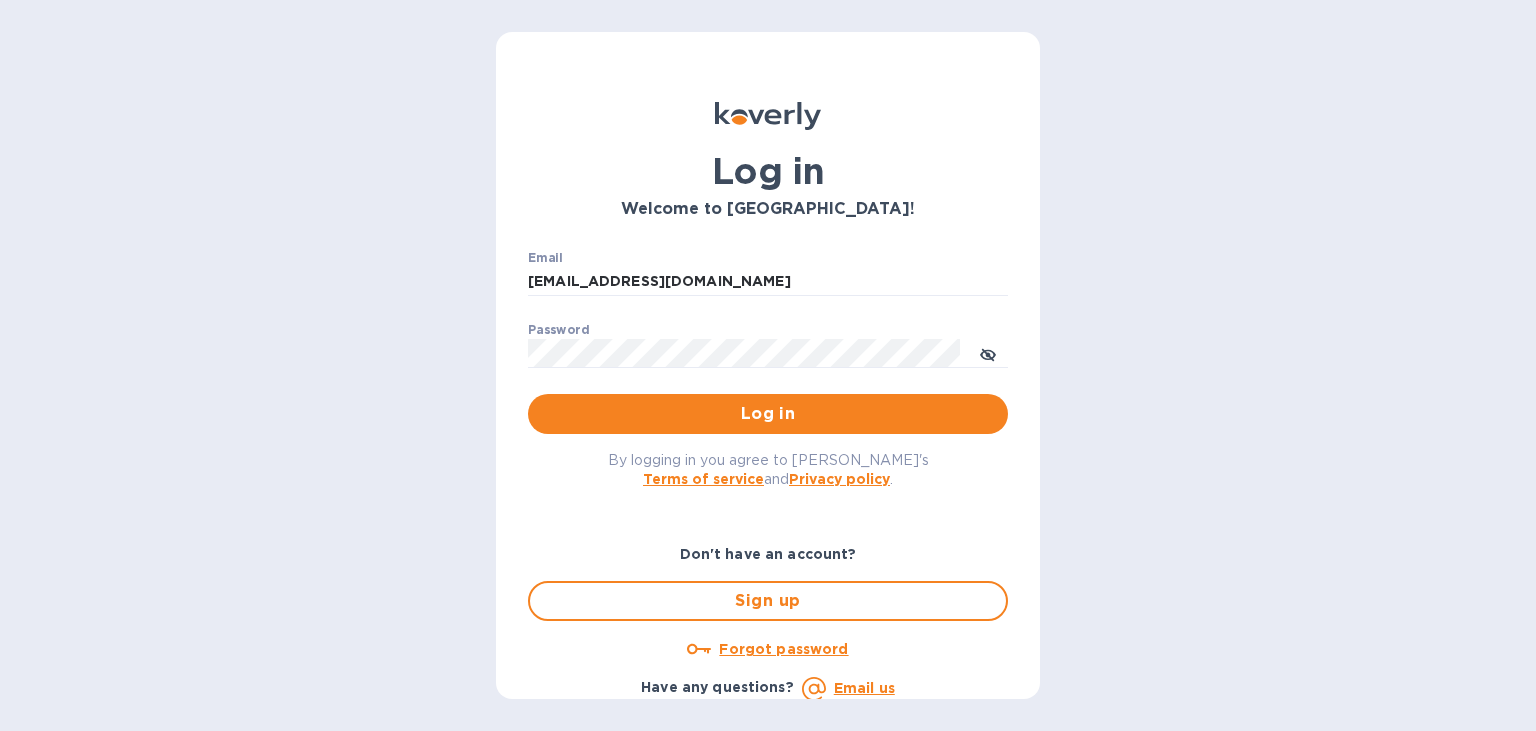 scroll, scrollTop: 0, scrollLeft: 0, axis: both 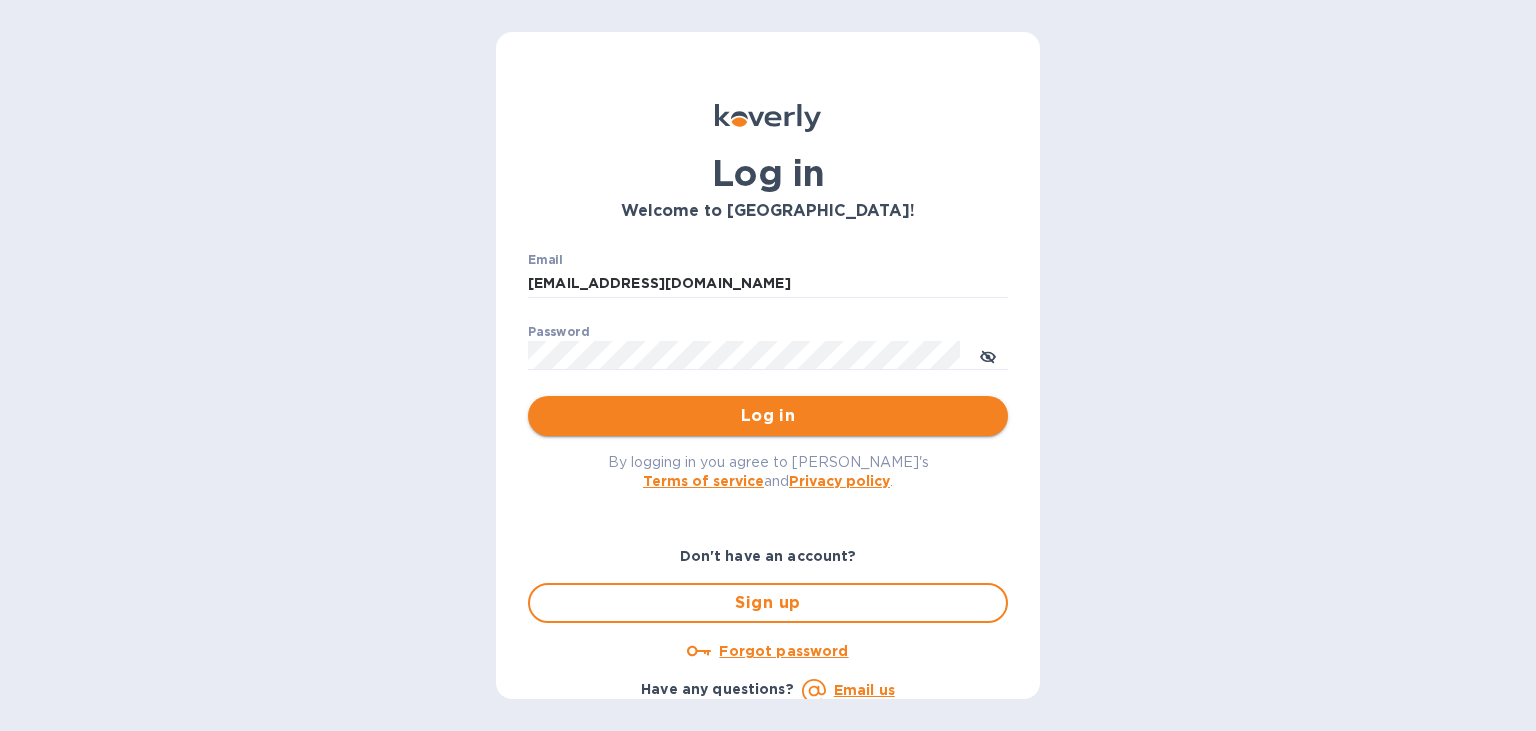 click on "Log in" at bounding box center [768, 416] 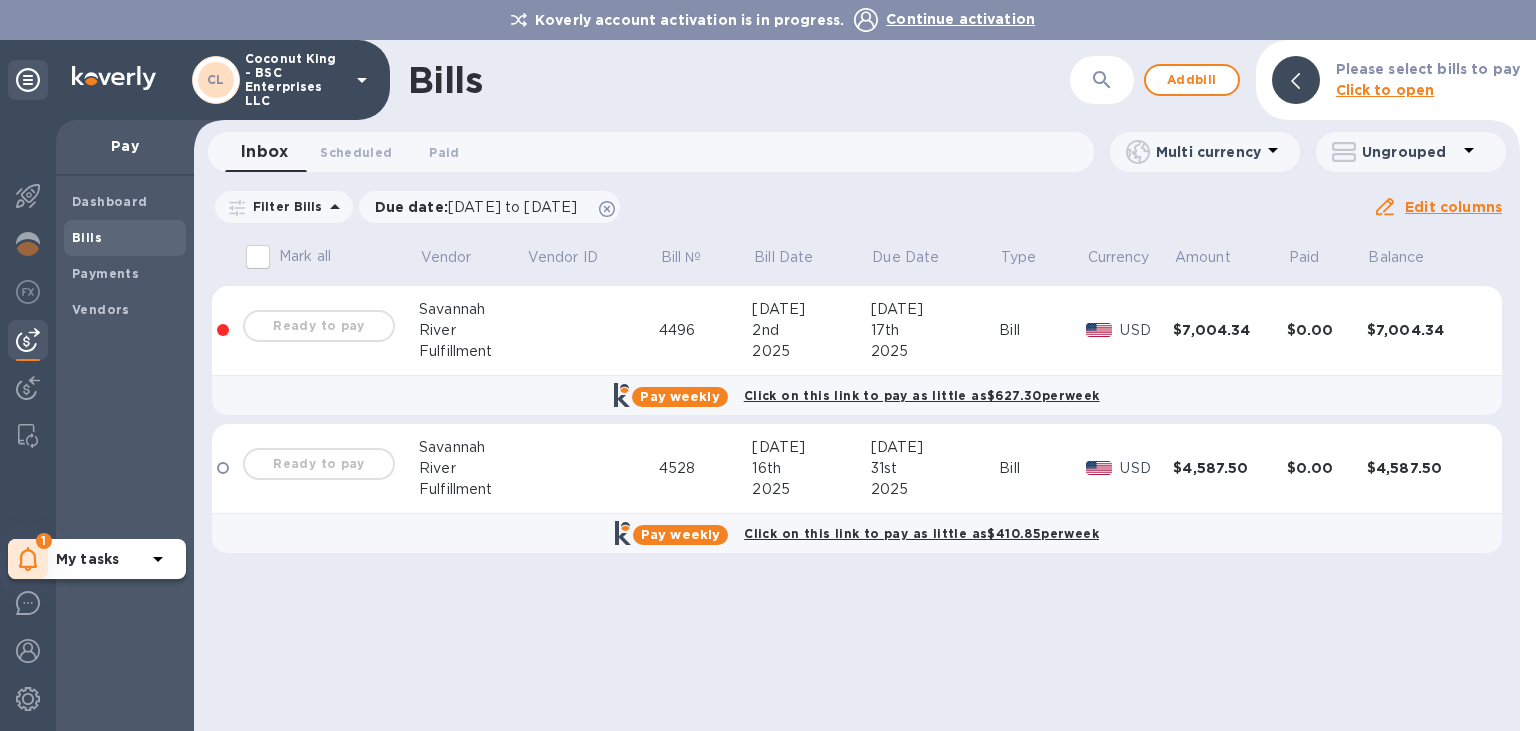 click on "1" at bounding box center [28, 559] 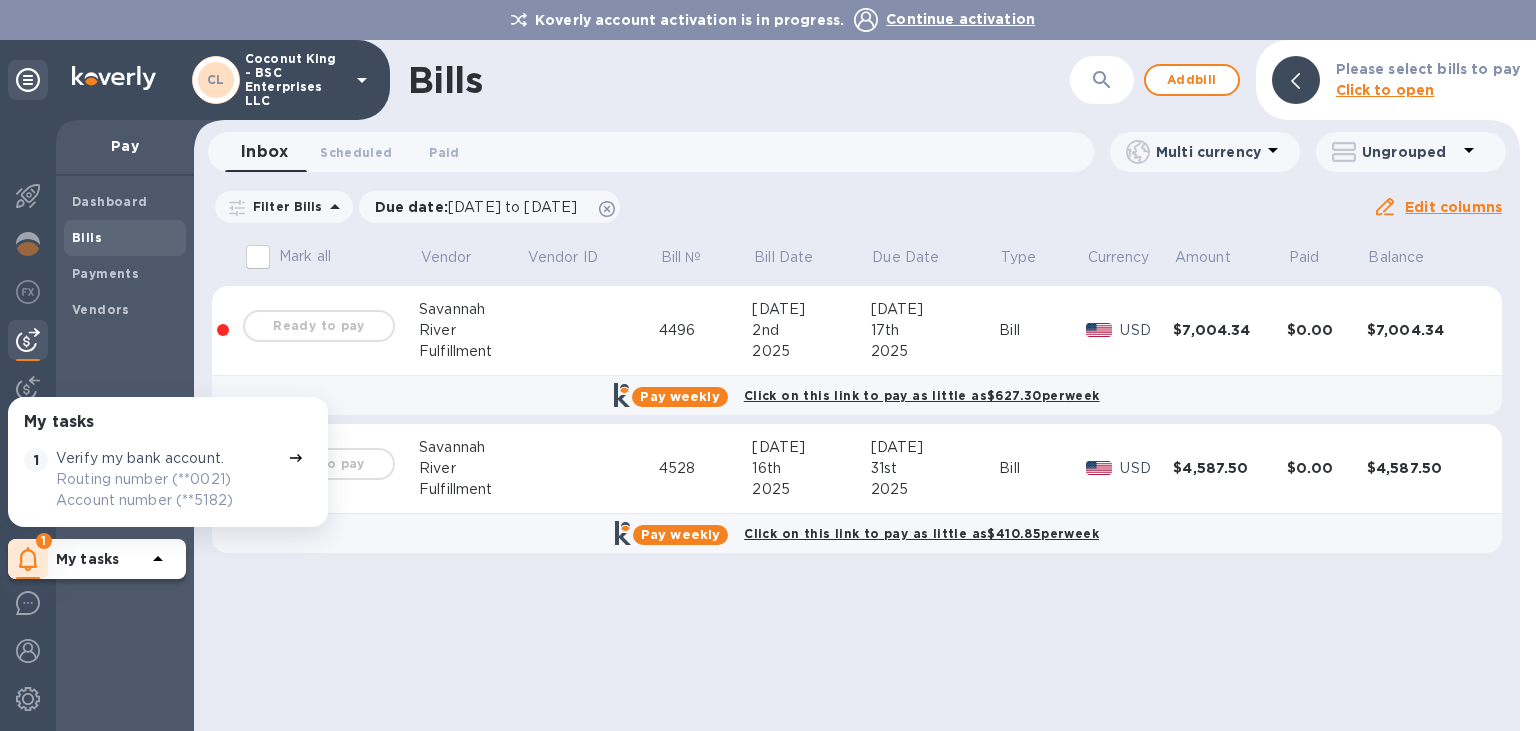 click on "Verify my bank account." at bounding box center (140, 458) 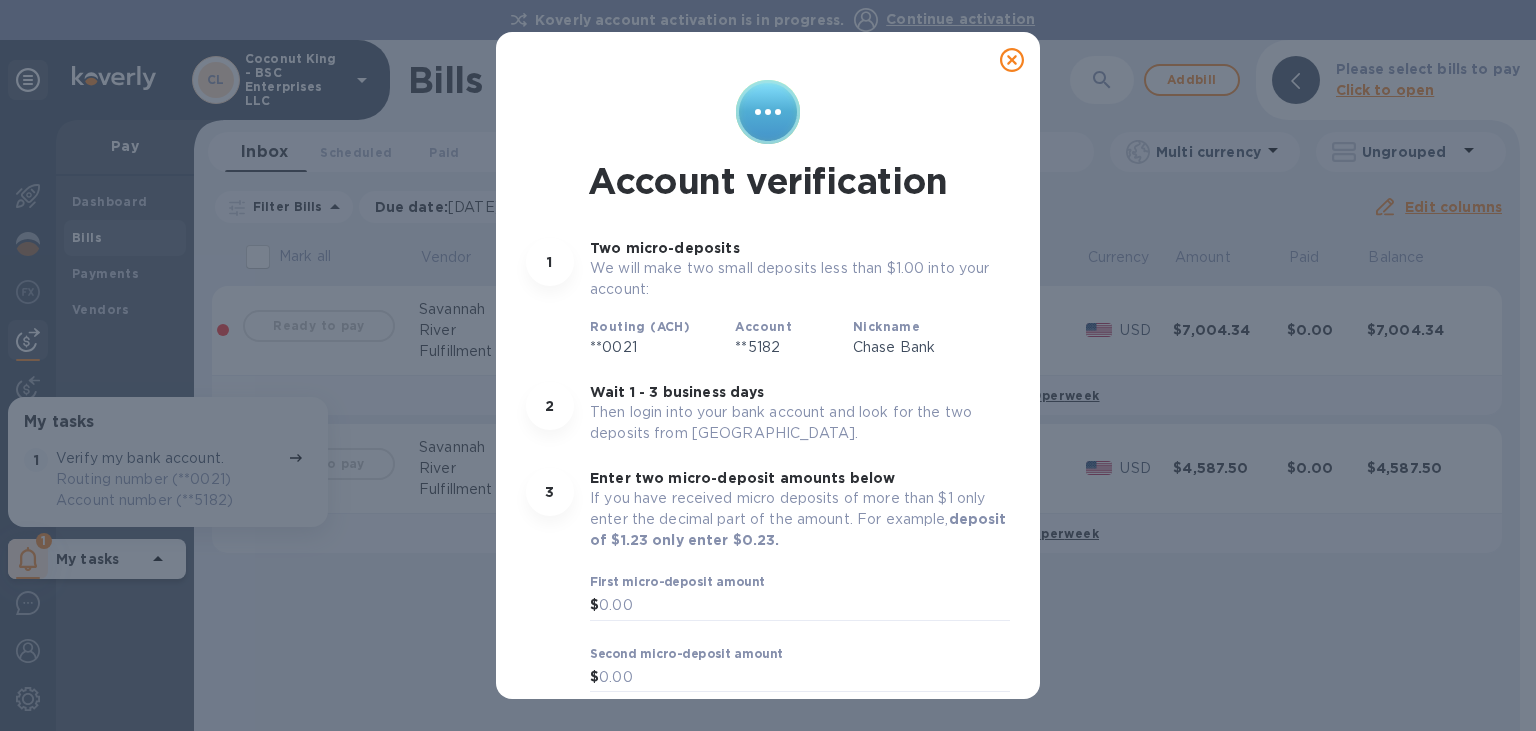 scroll, scrollTop: 115, scrollLeft: 0, axis: vertical 